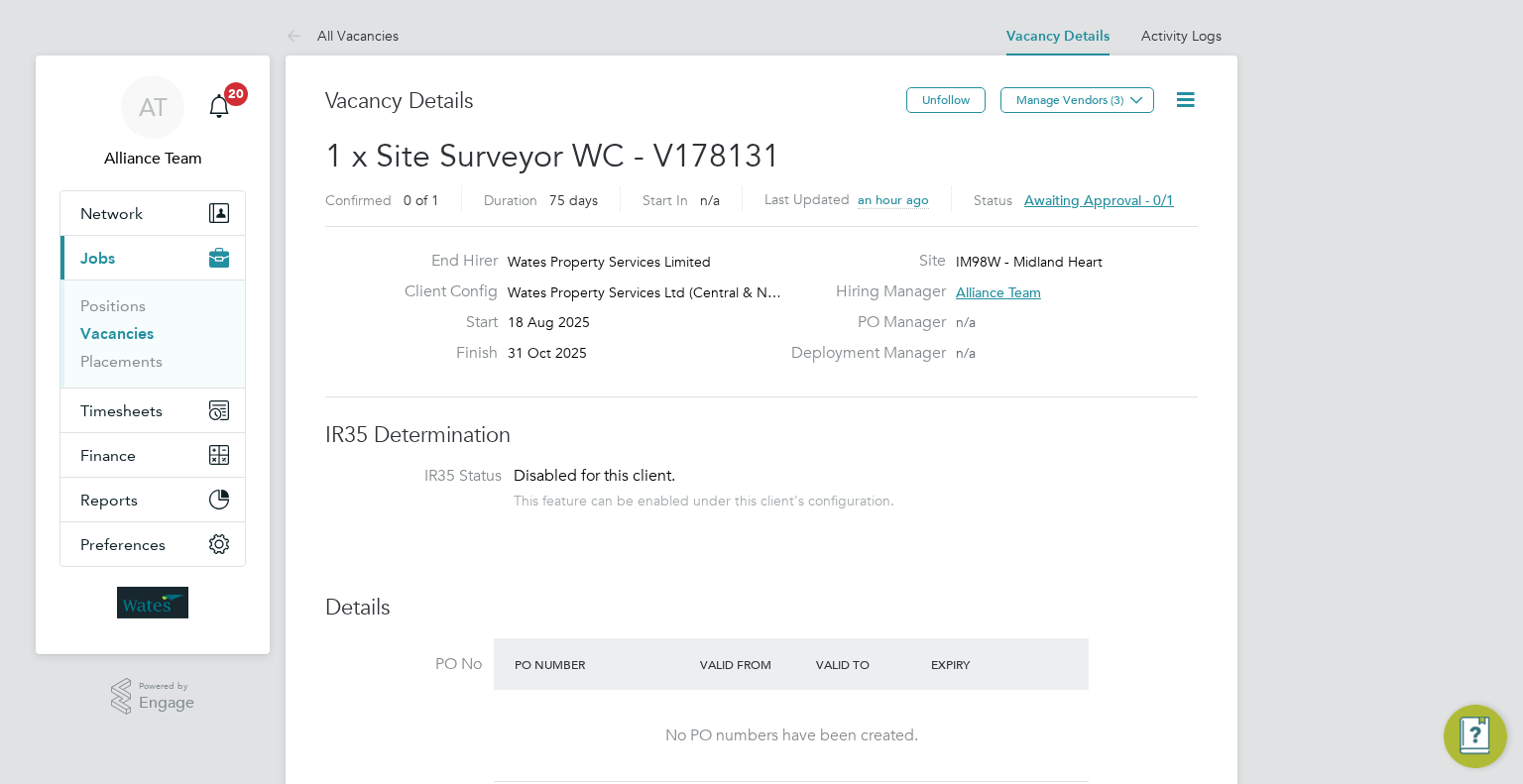 scroll, scrollTop: 0, scrollLeft: 0, axis: both 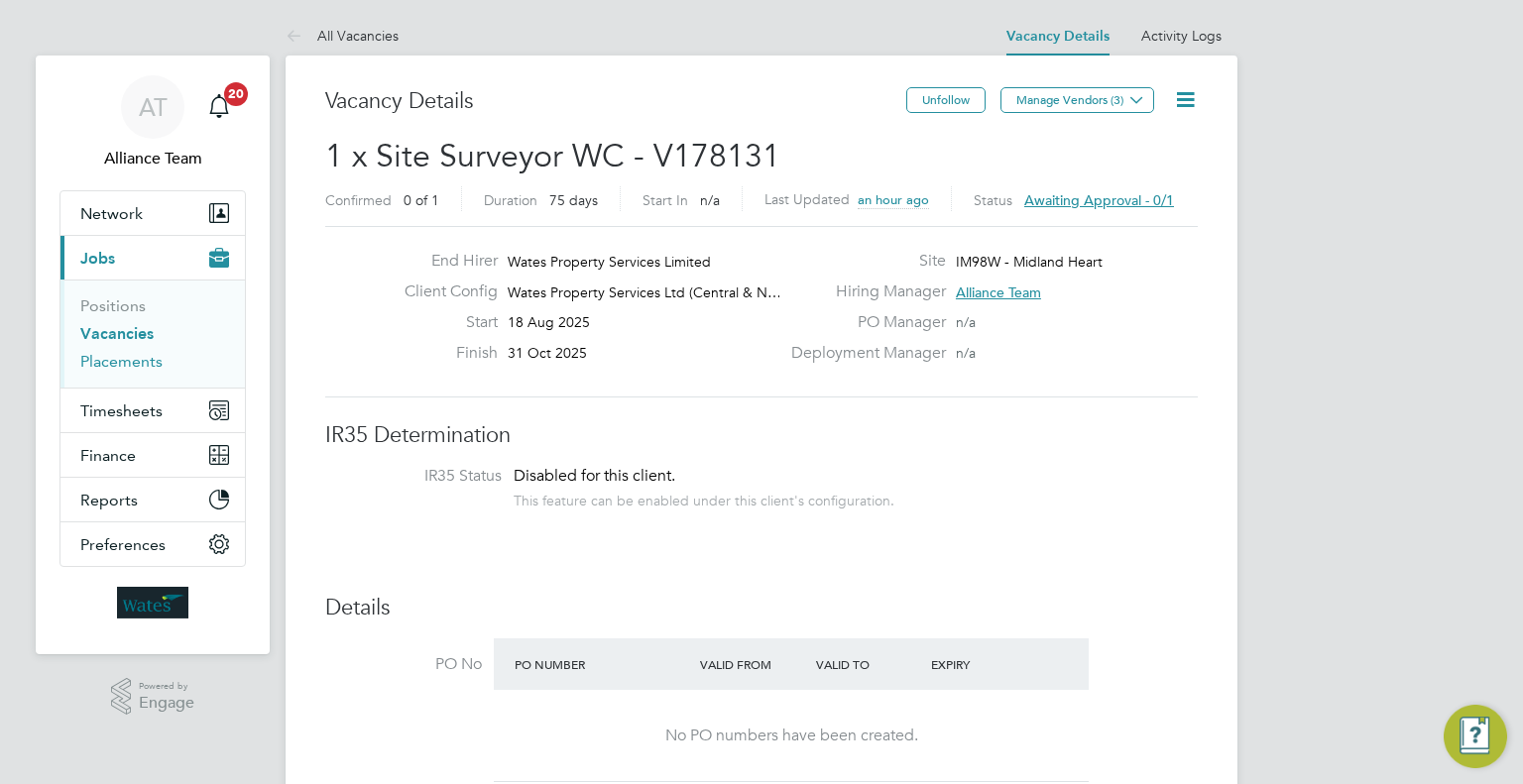 click on "Placements" at bounding box center [121, 361] 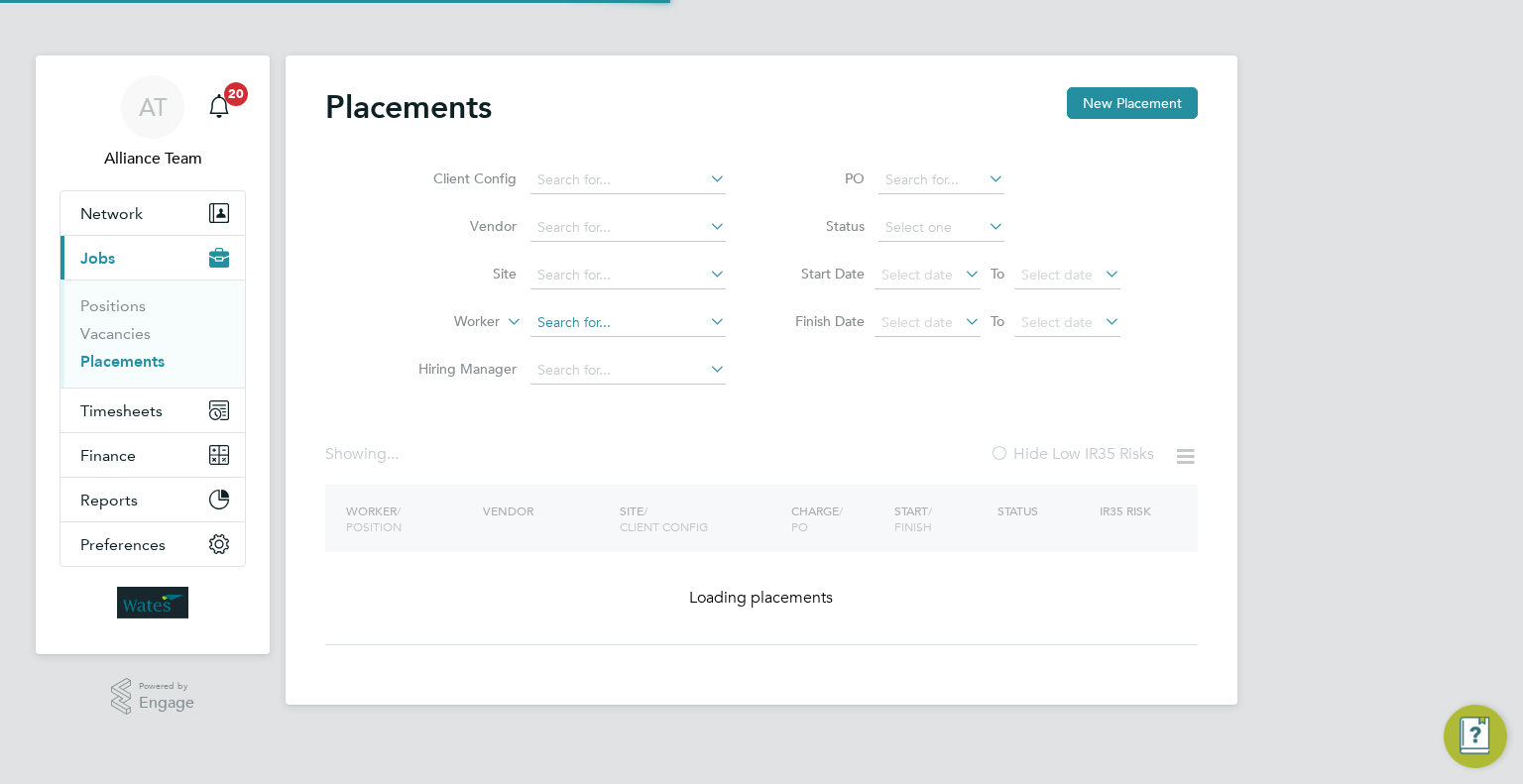 click 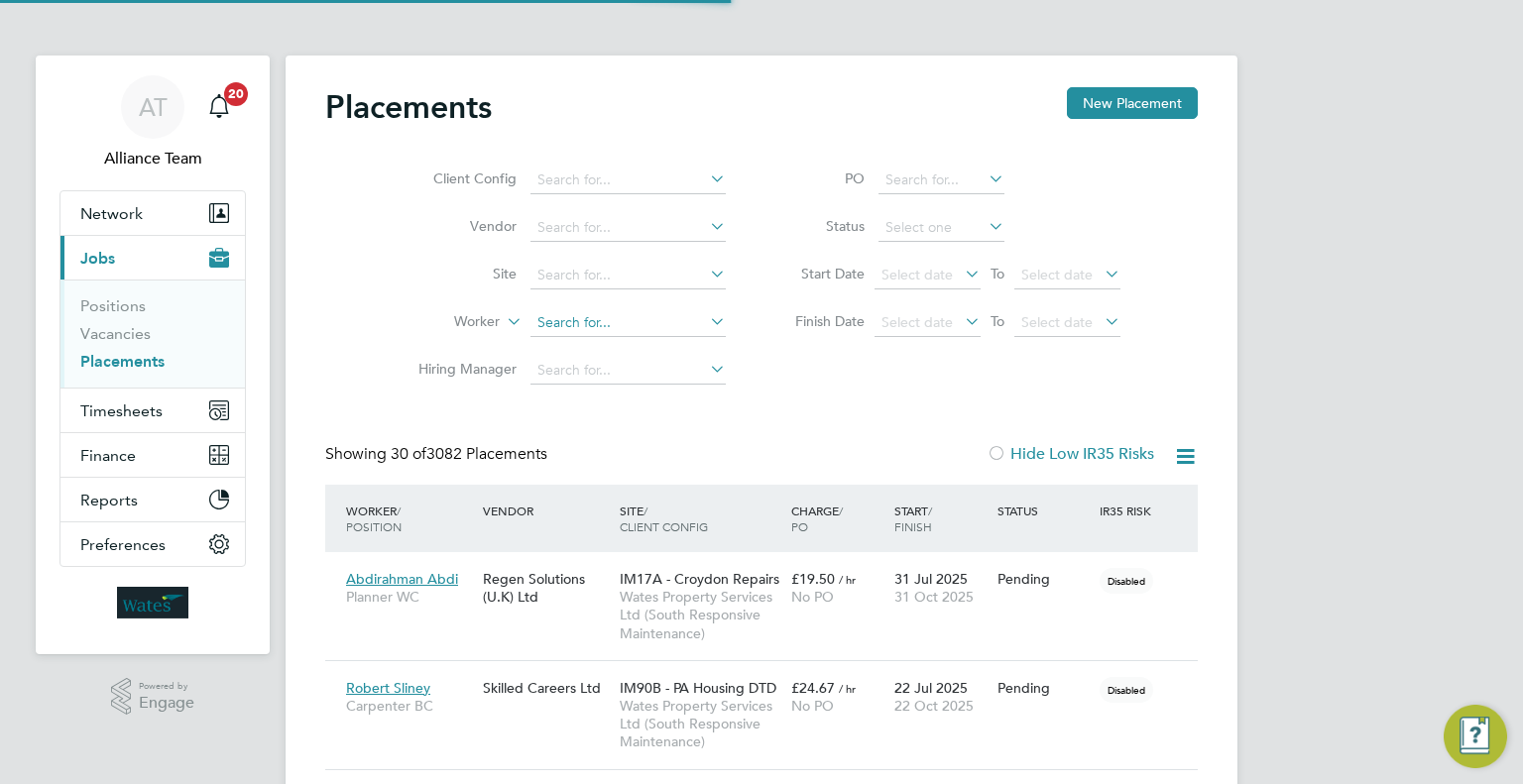 scroll, scrollTop: 9, scrollLeft: 9, axis: both 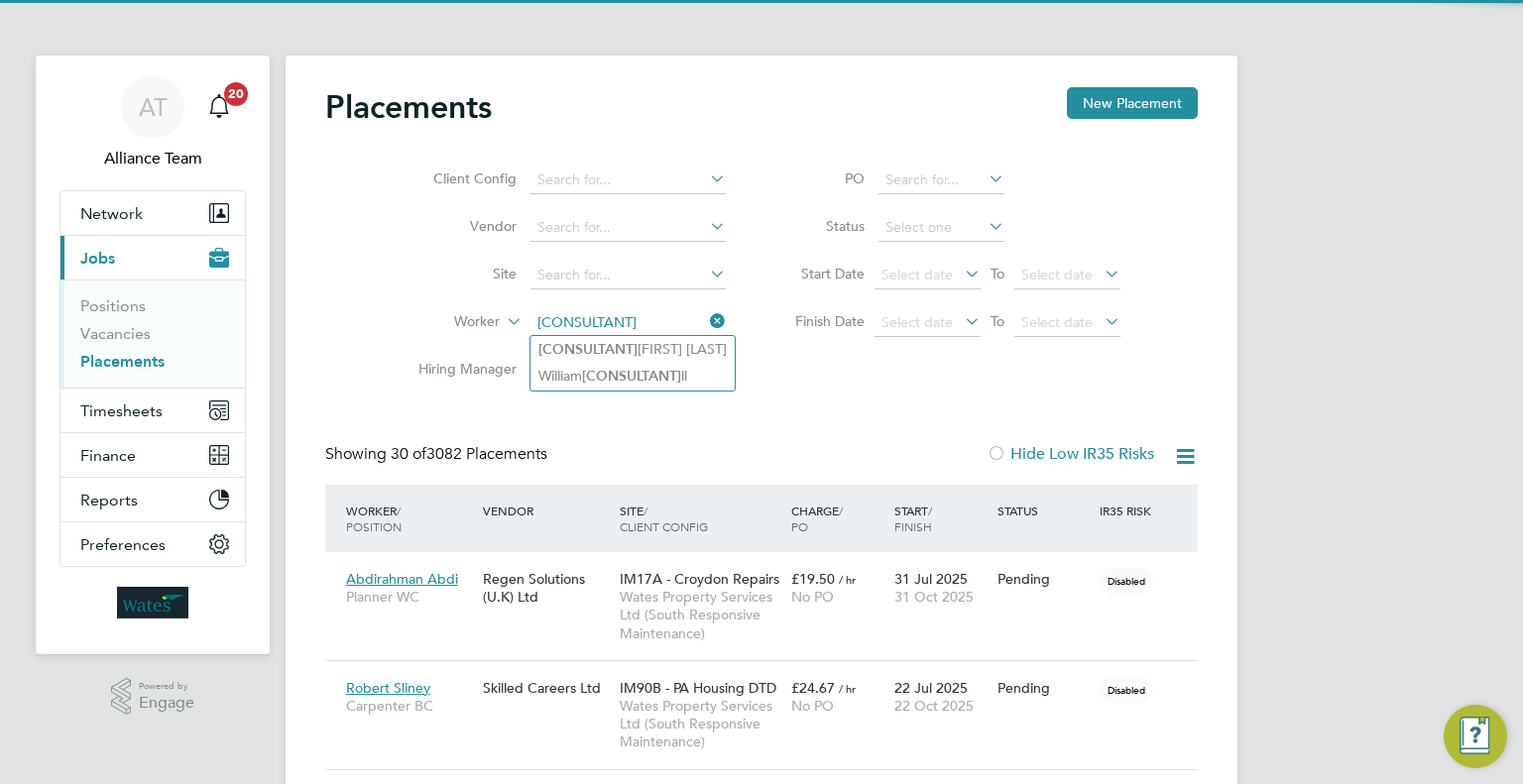 click on "[FIRST] [LAST]" 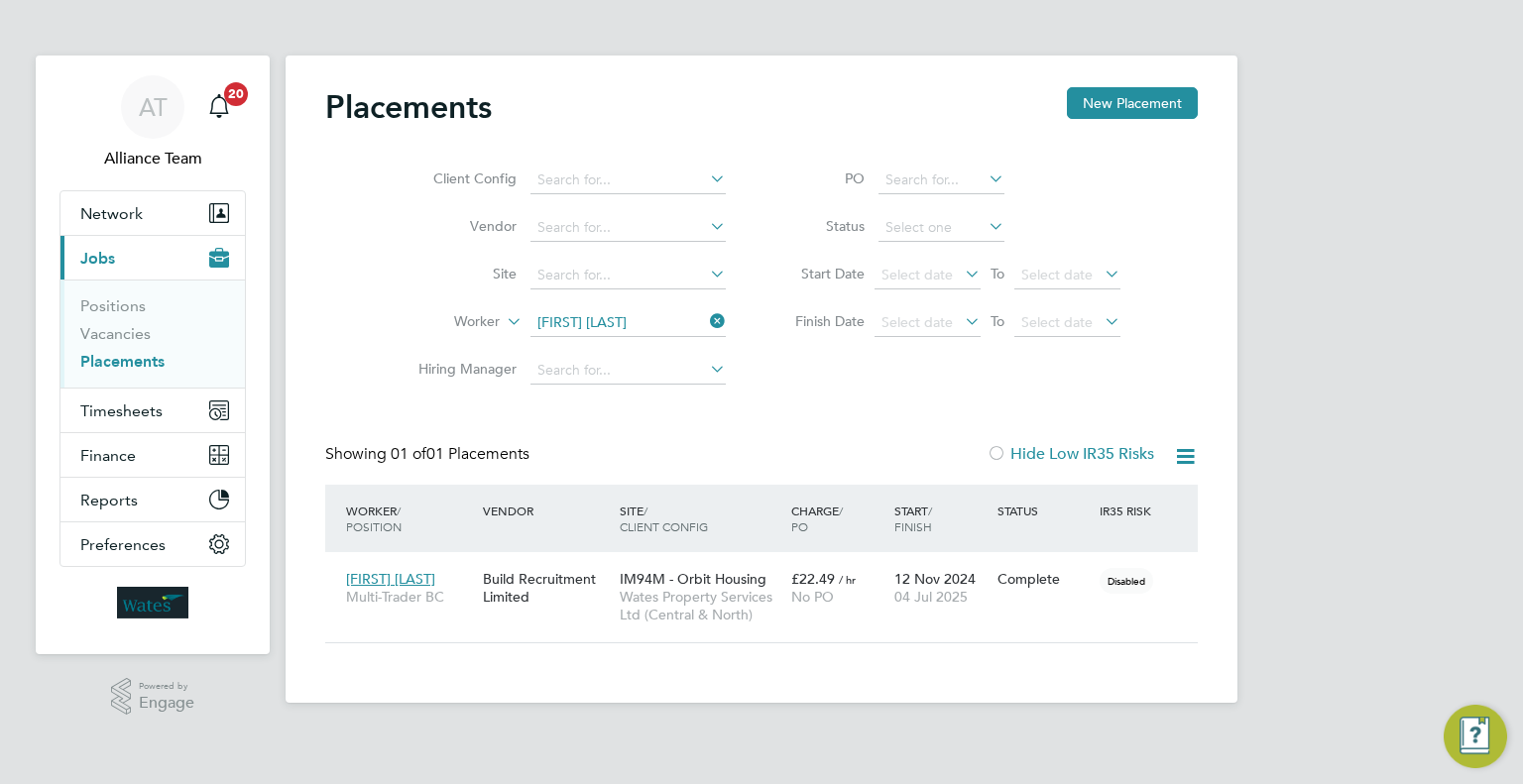 click on "[FIRST] [LAST]" 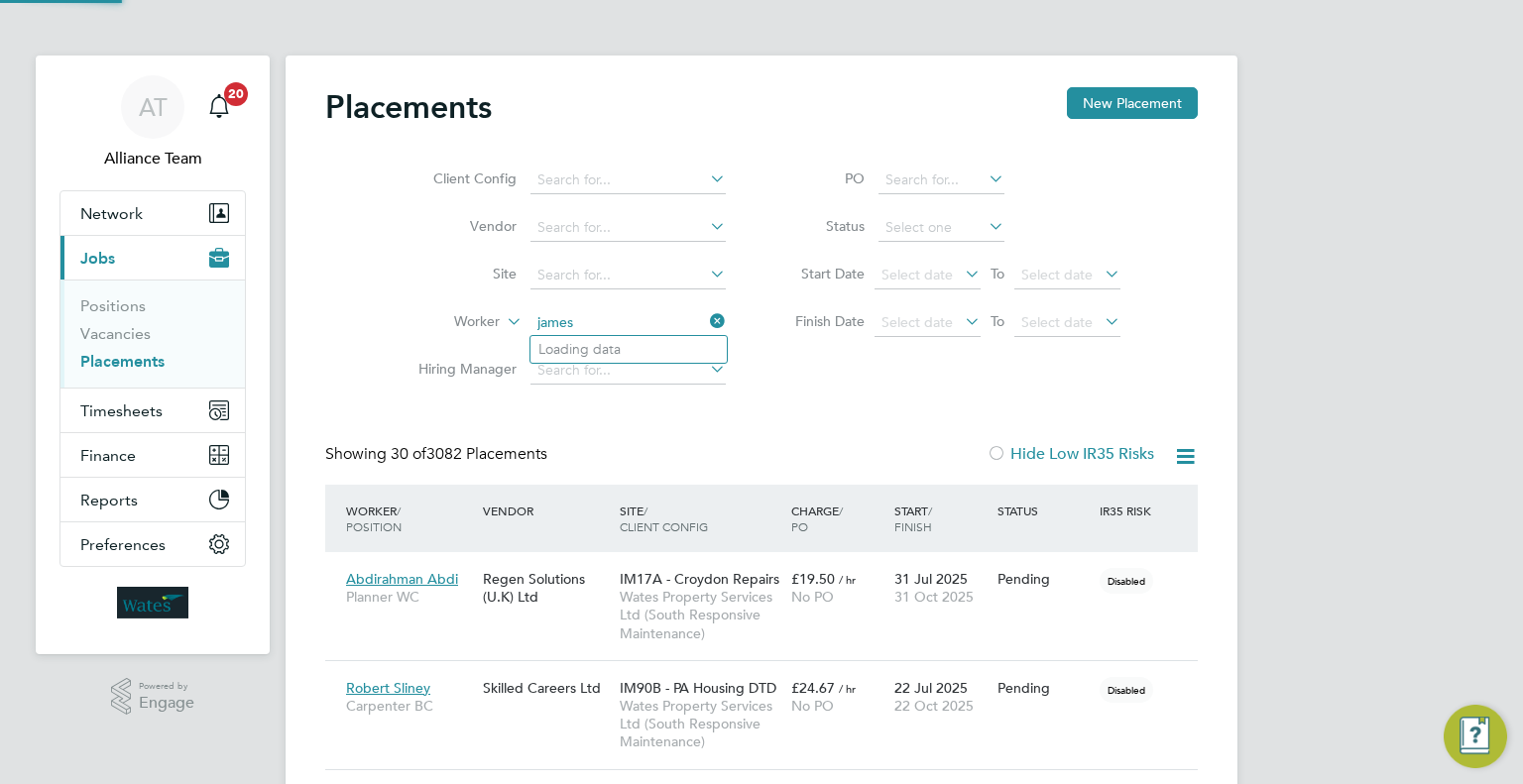 scroll, scrollTop: 9, scrollLeft: 9, axis: both 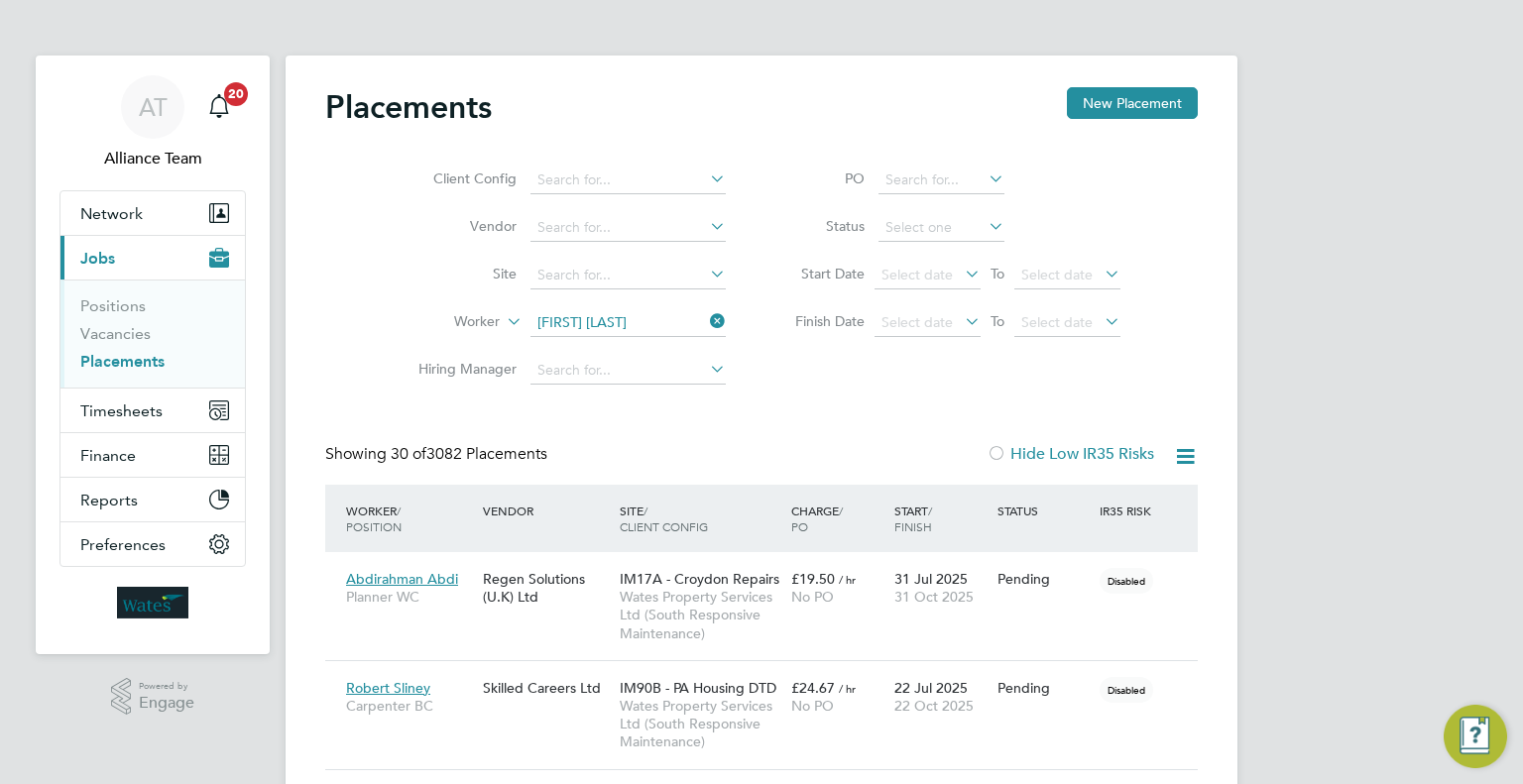 click on "[FIRST] [LAST]" 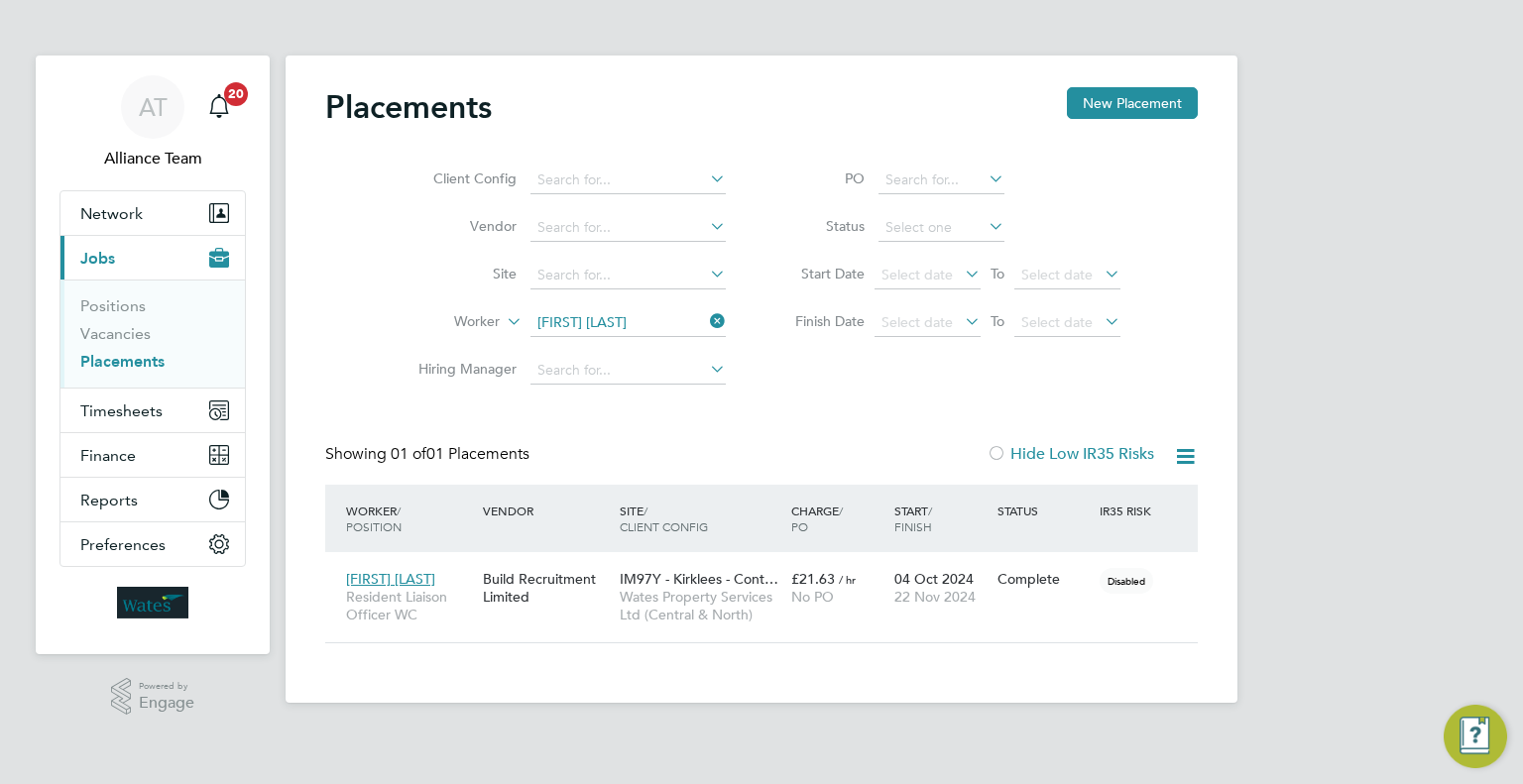 click 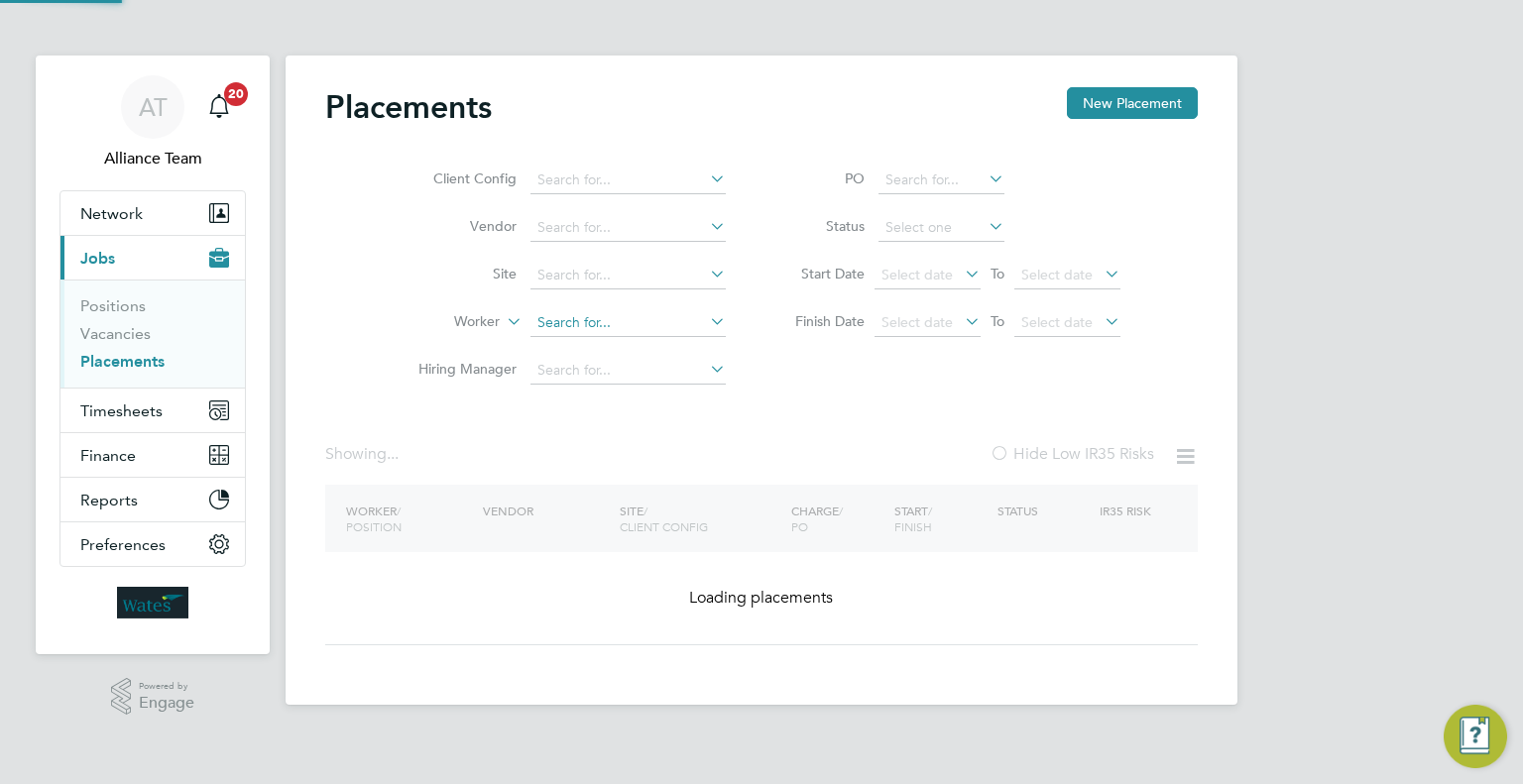click 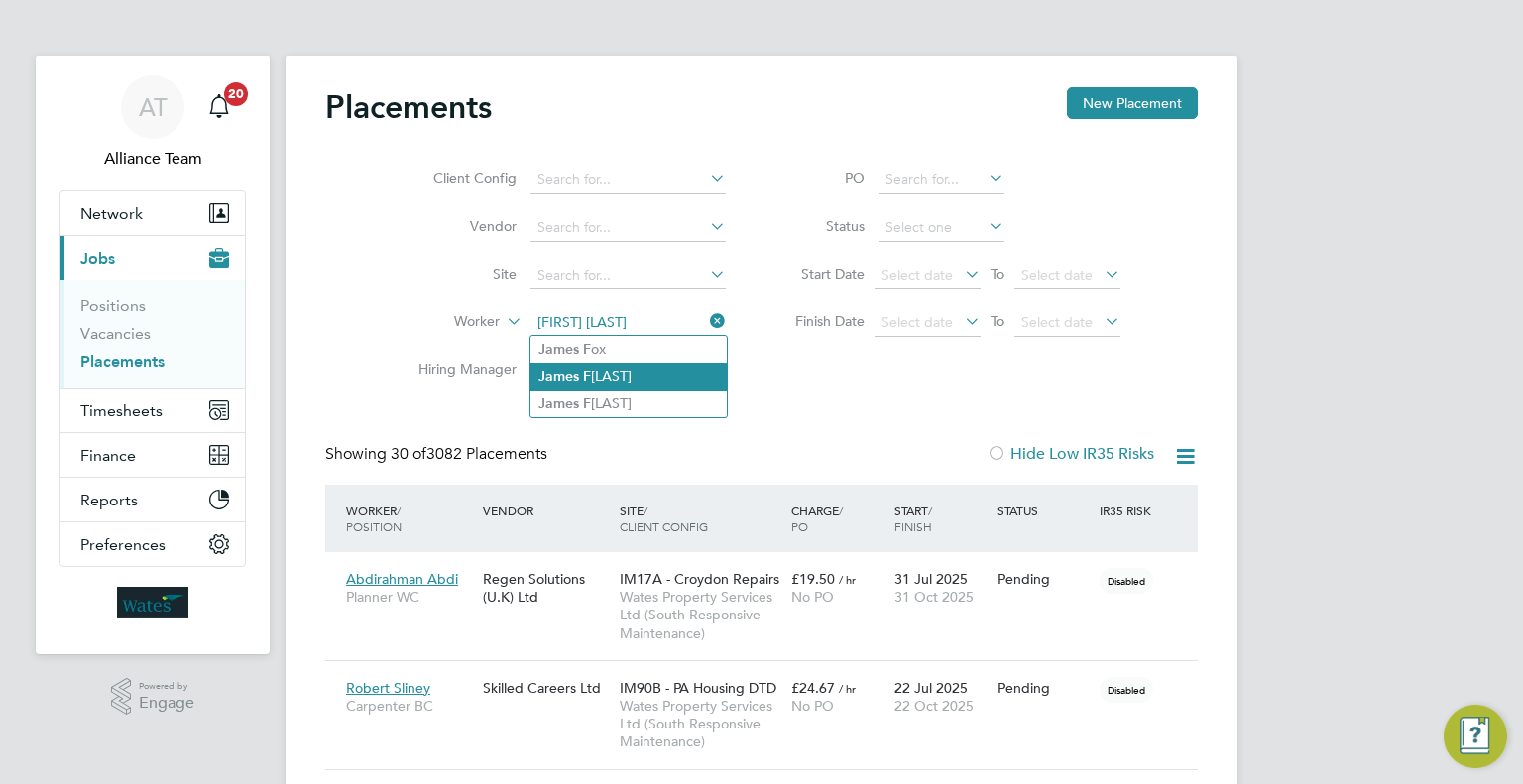 click on "[FIRST] [LAST]" 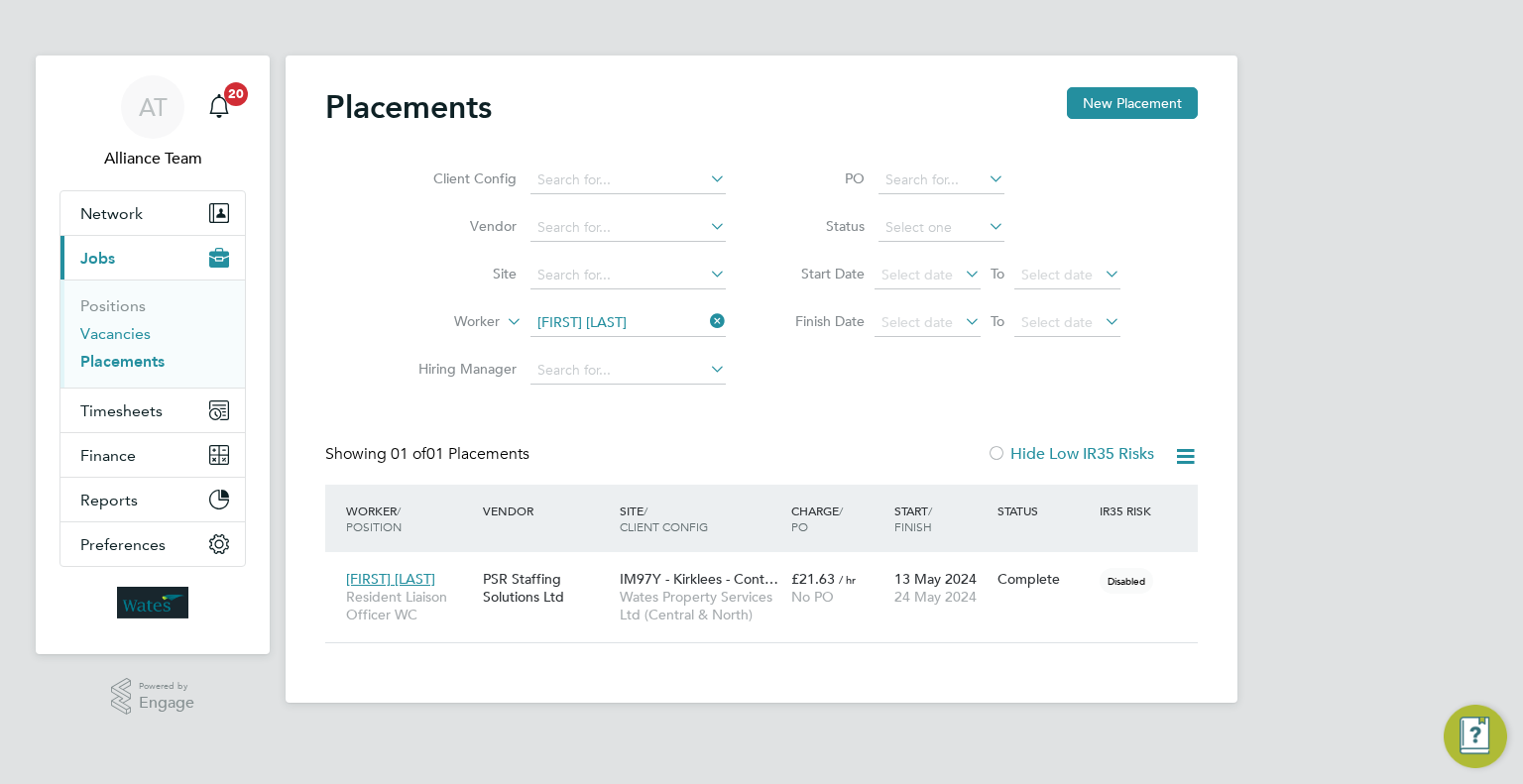 click on "Vacancies" at bounding box center [115, 333] 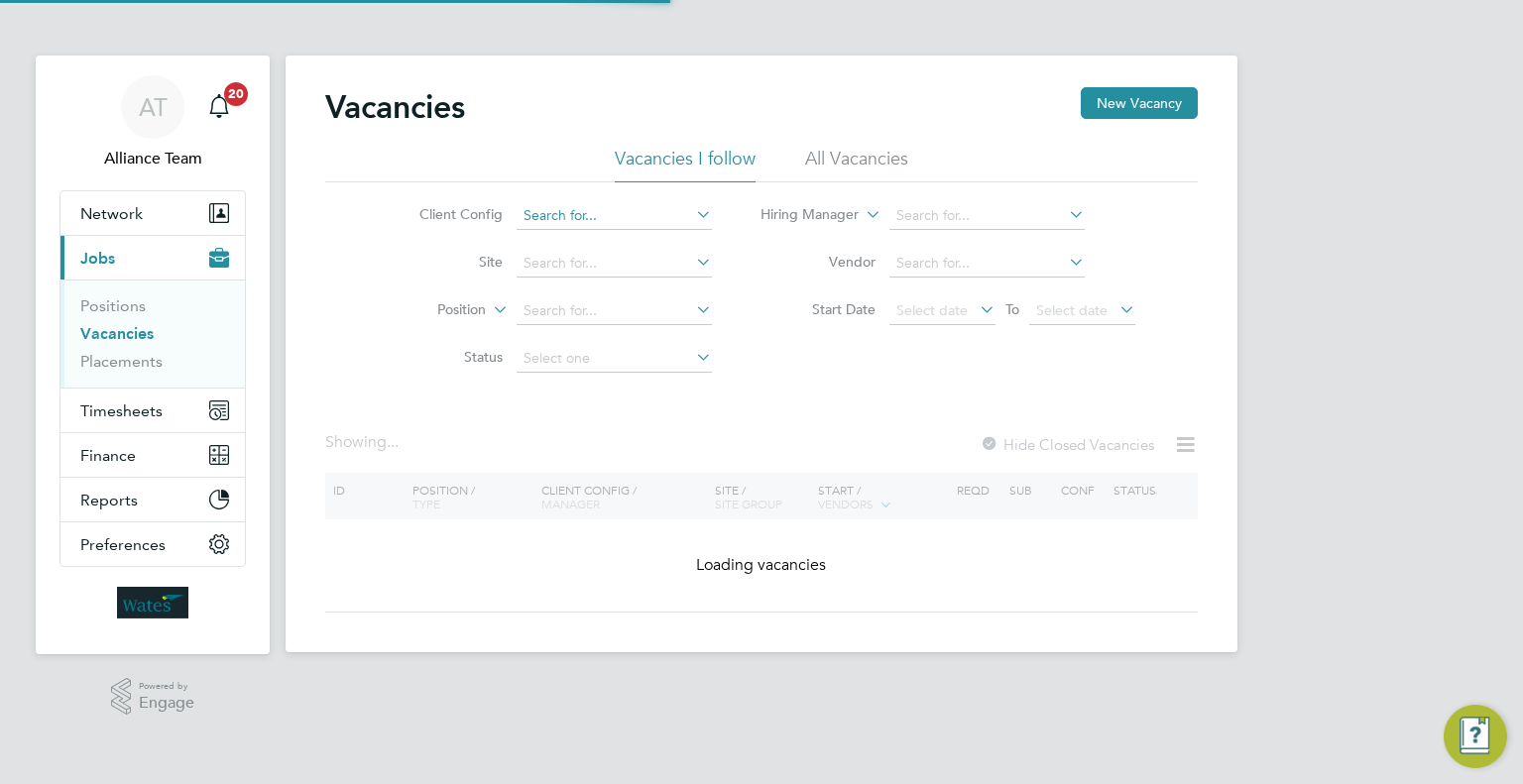 click 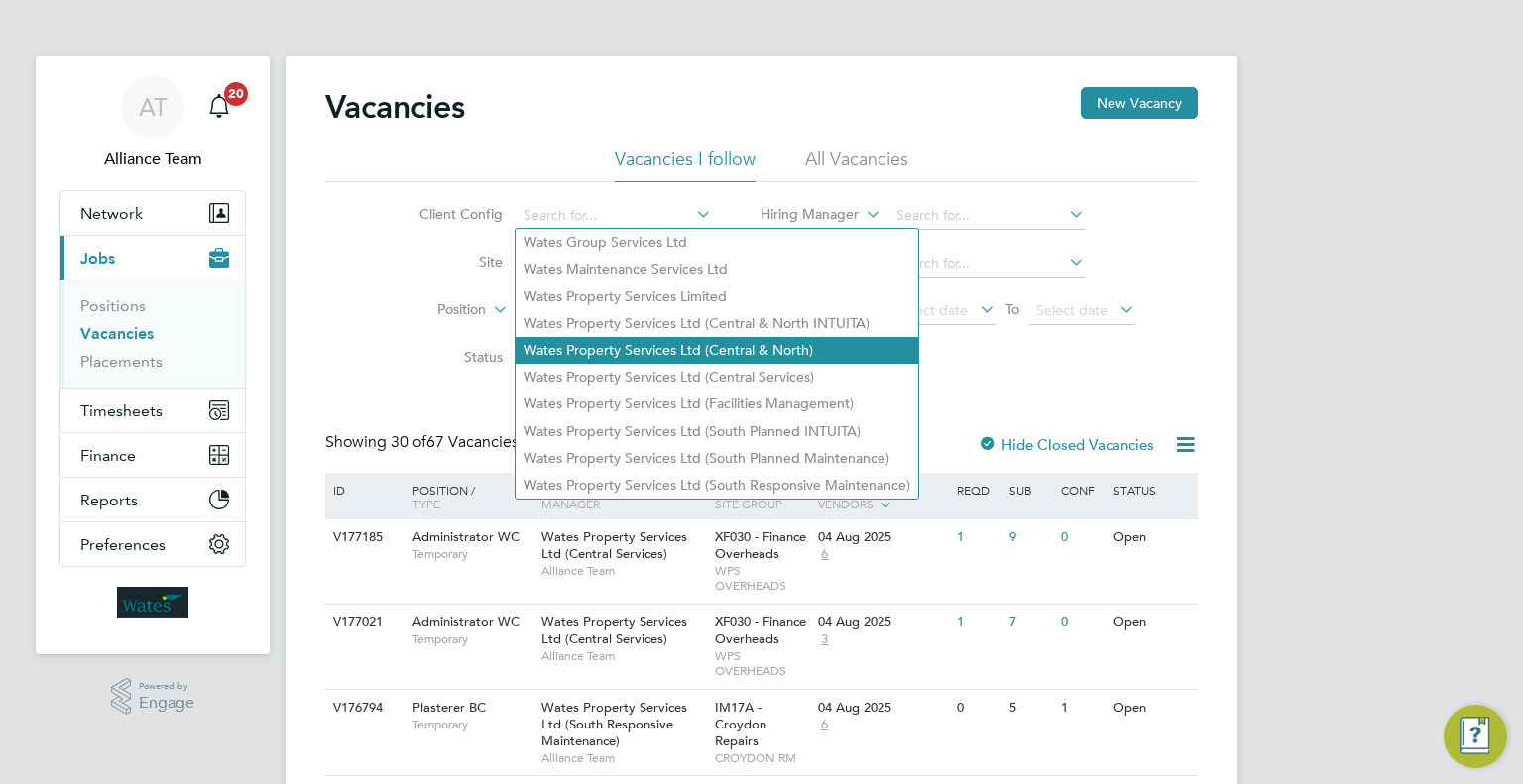 click on "Wates Property Services Ltd (Central & North)" 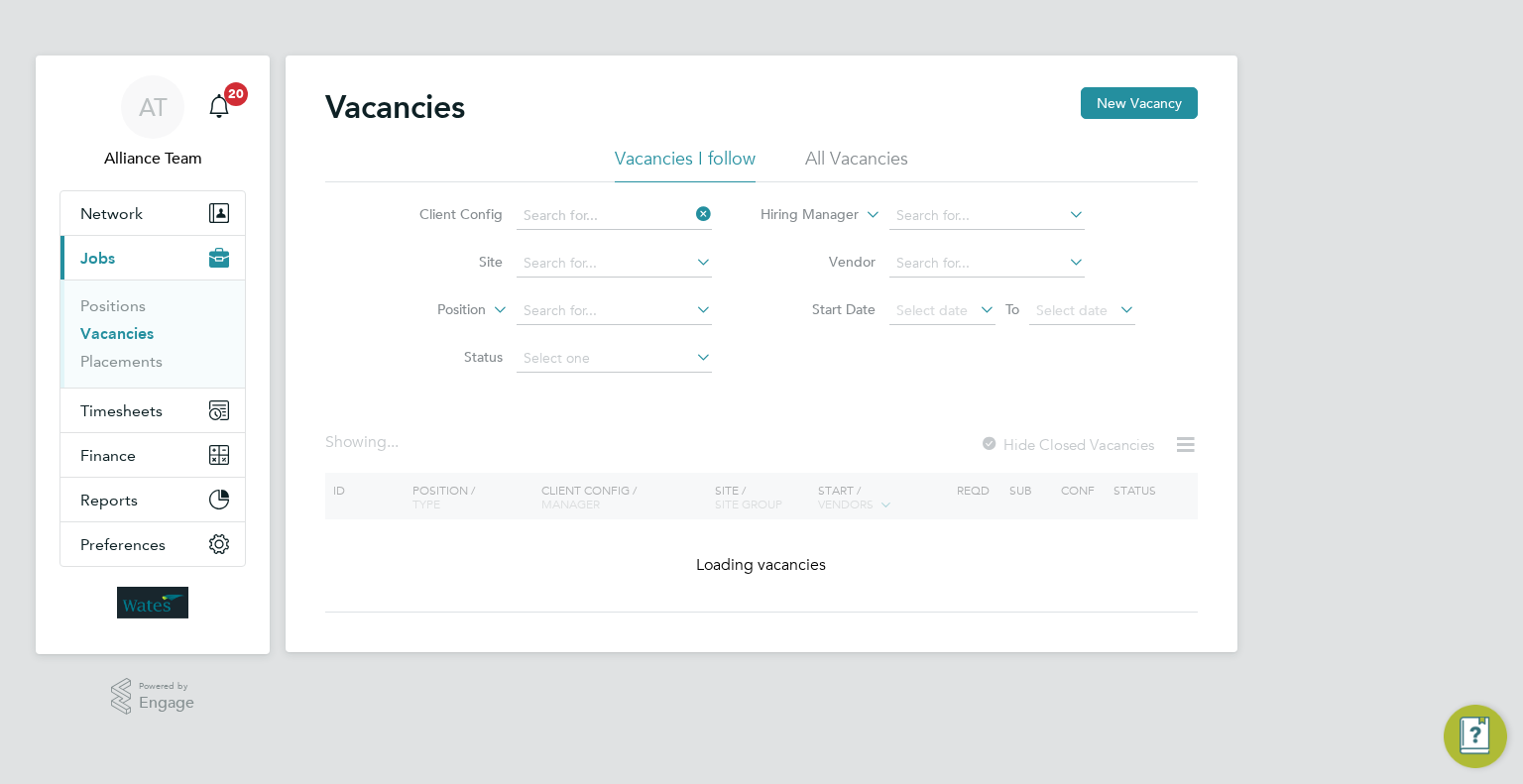type on "Wates Property Services Ltd (Central & North)" 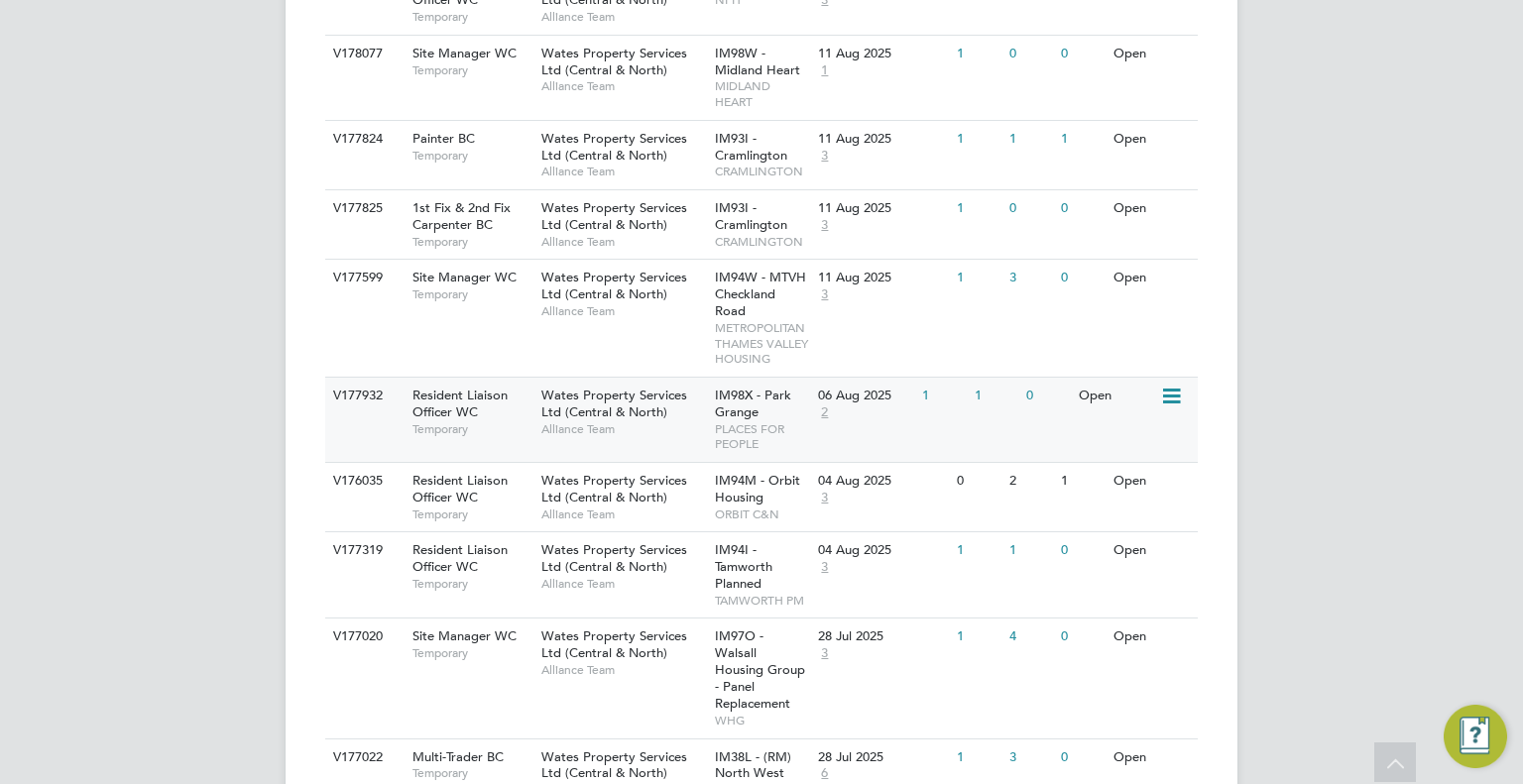 click on "IM98X - Park Grange" 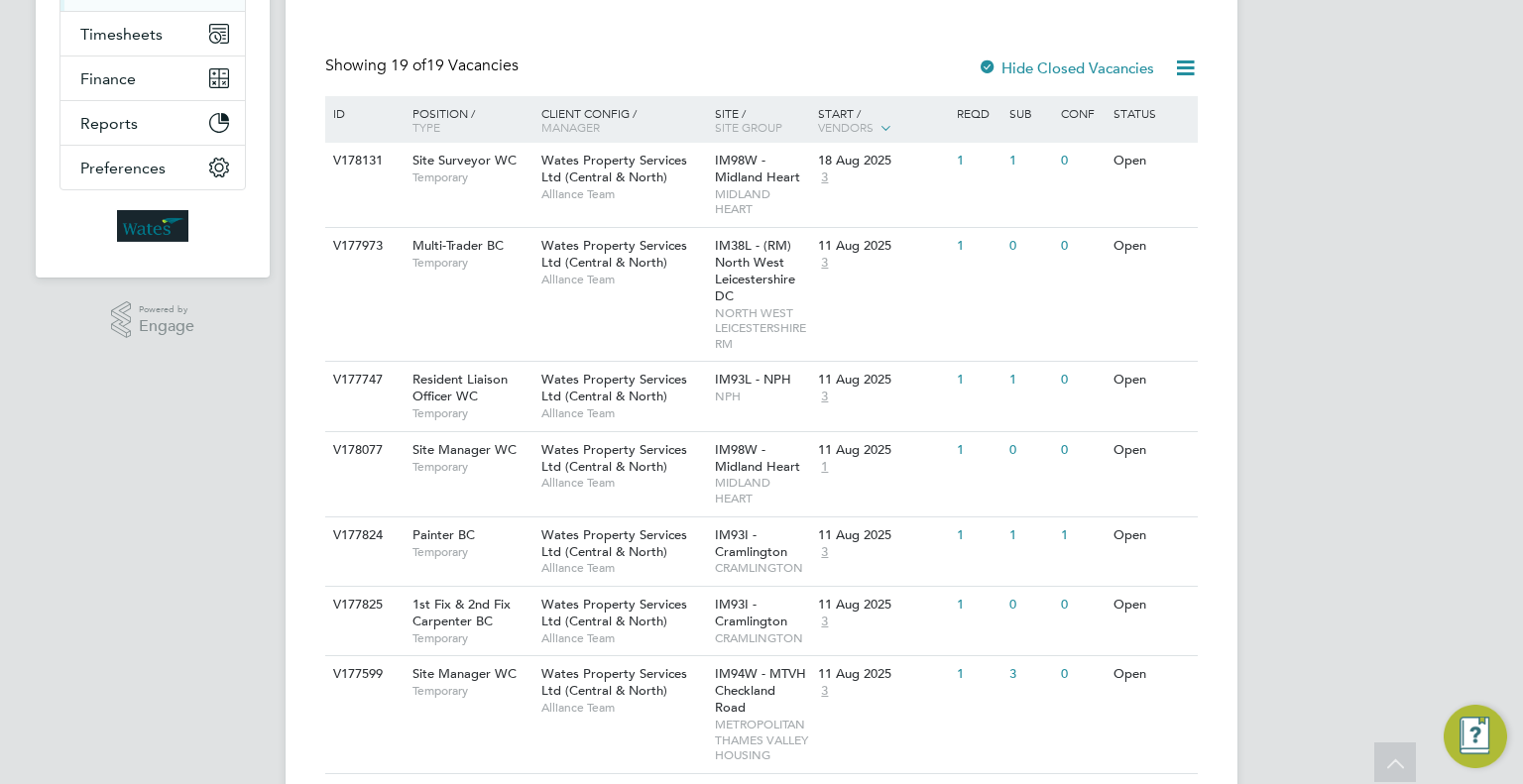 scroll, scrollTop: 0, scrollLeft: 0, axis: both 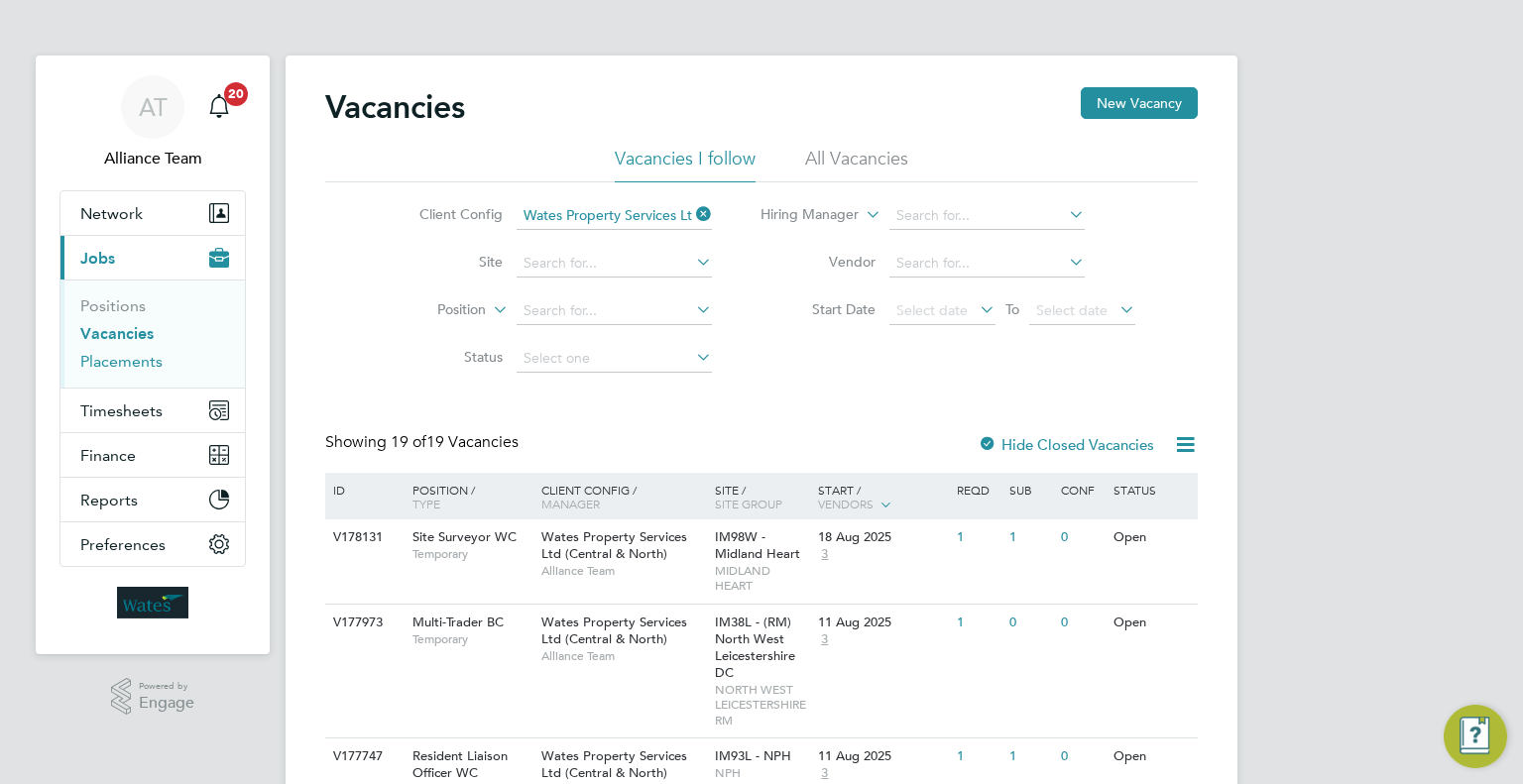 click on "Placements" at bounding box center [121, 361] 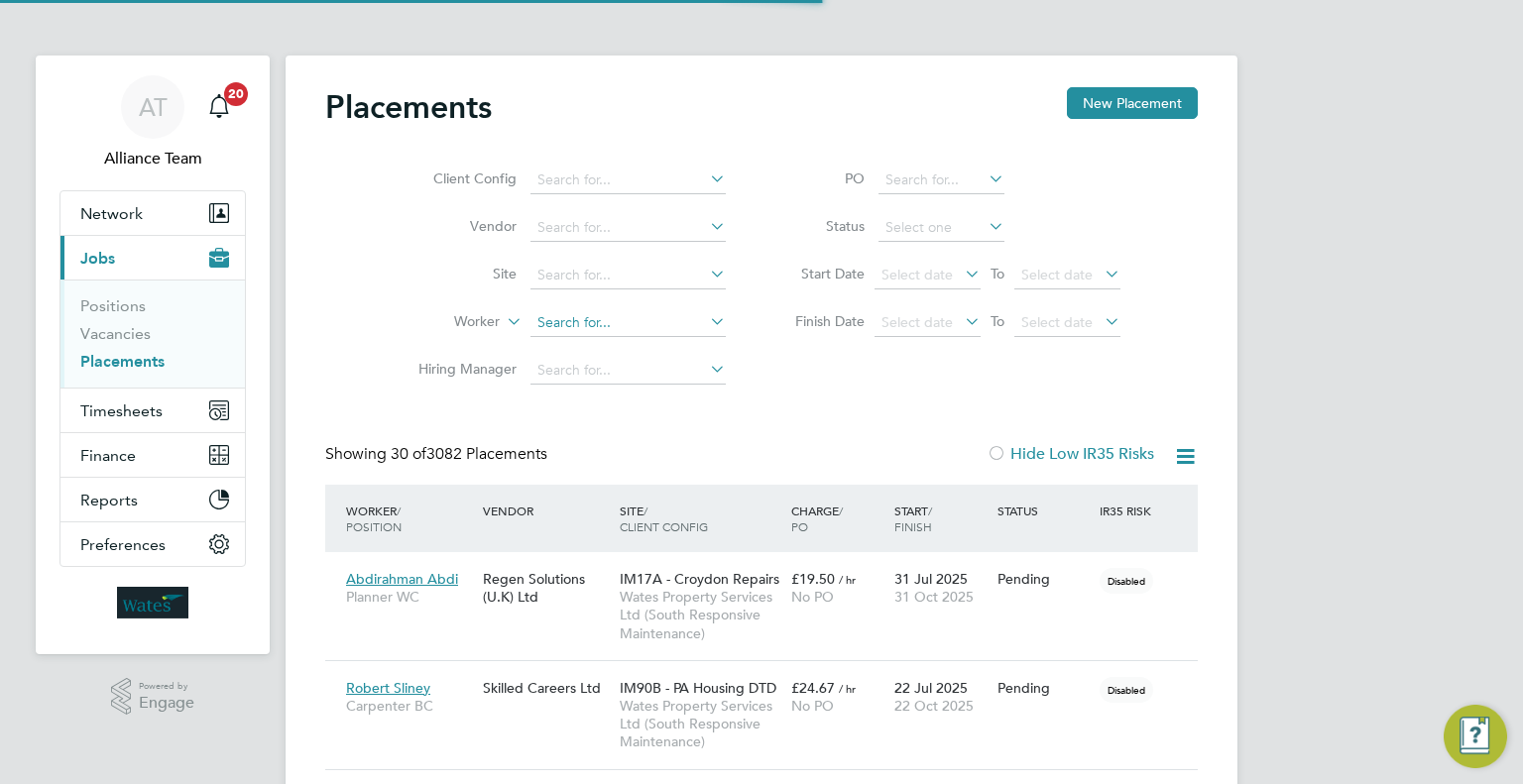 scroll, scrollTop: 9, scrollLeft: 9, axis: both 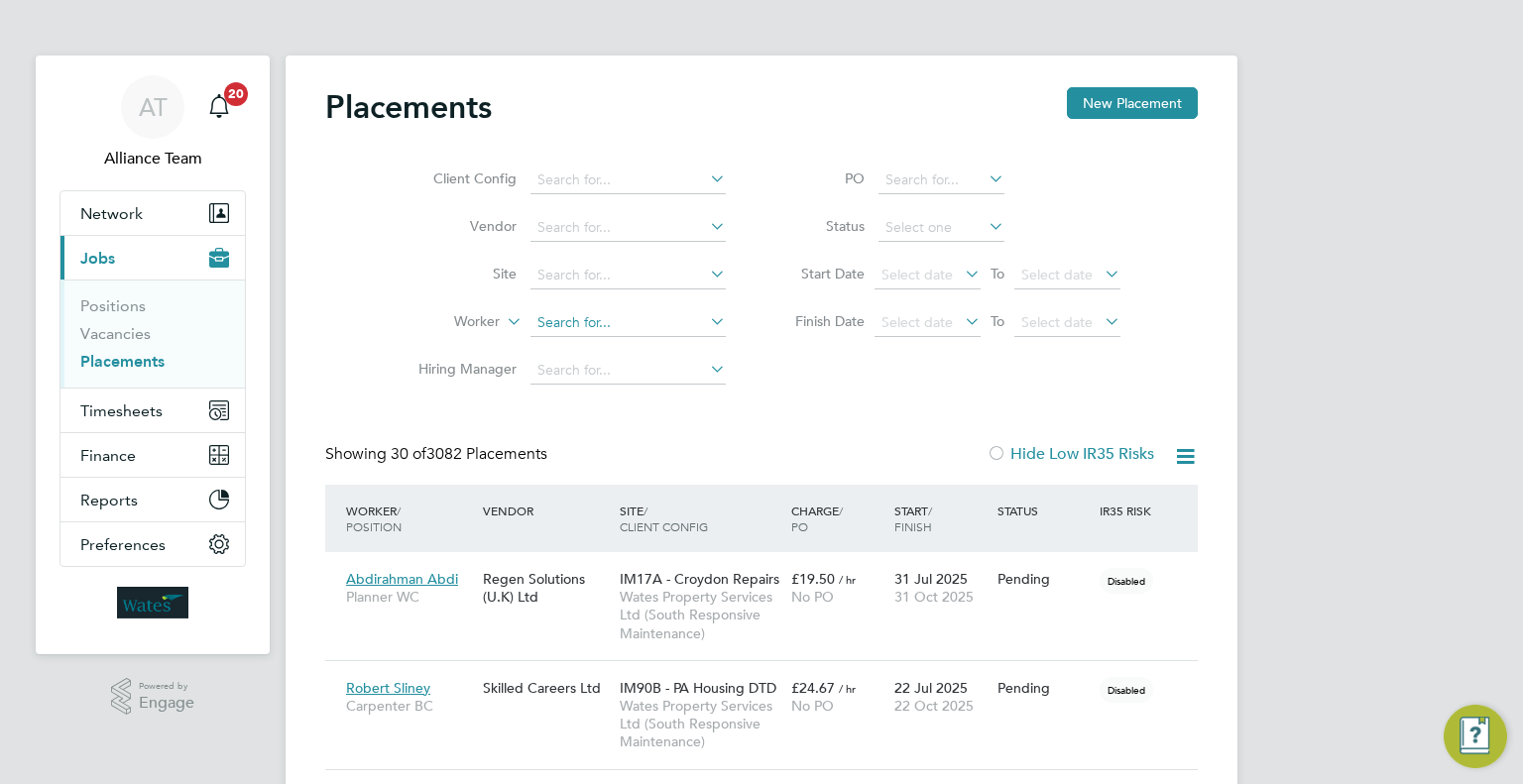 click 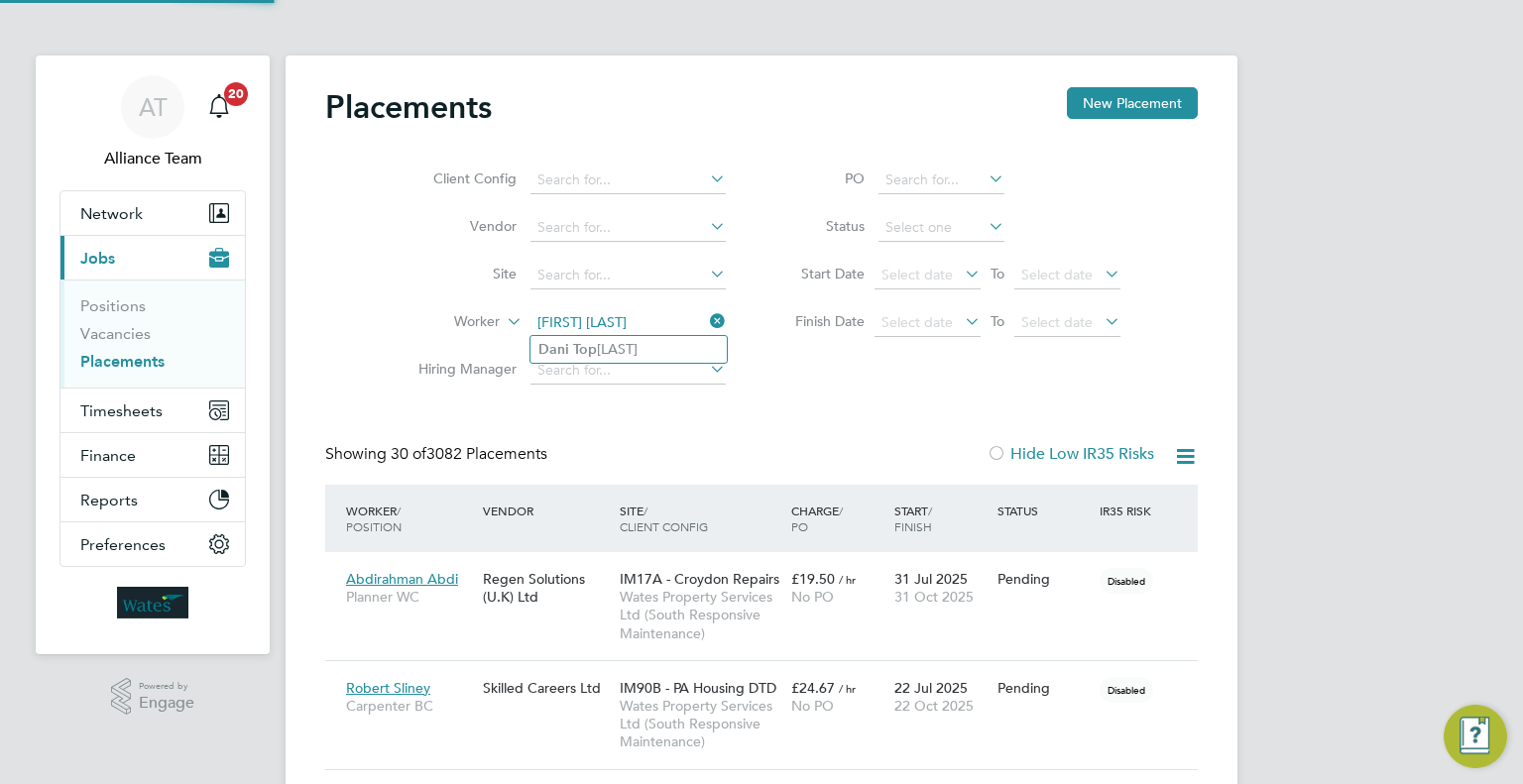 click on "[FIRST] [LAST]" 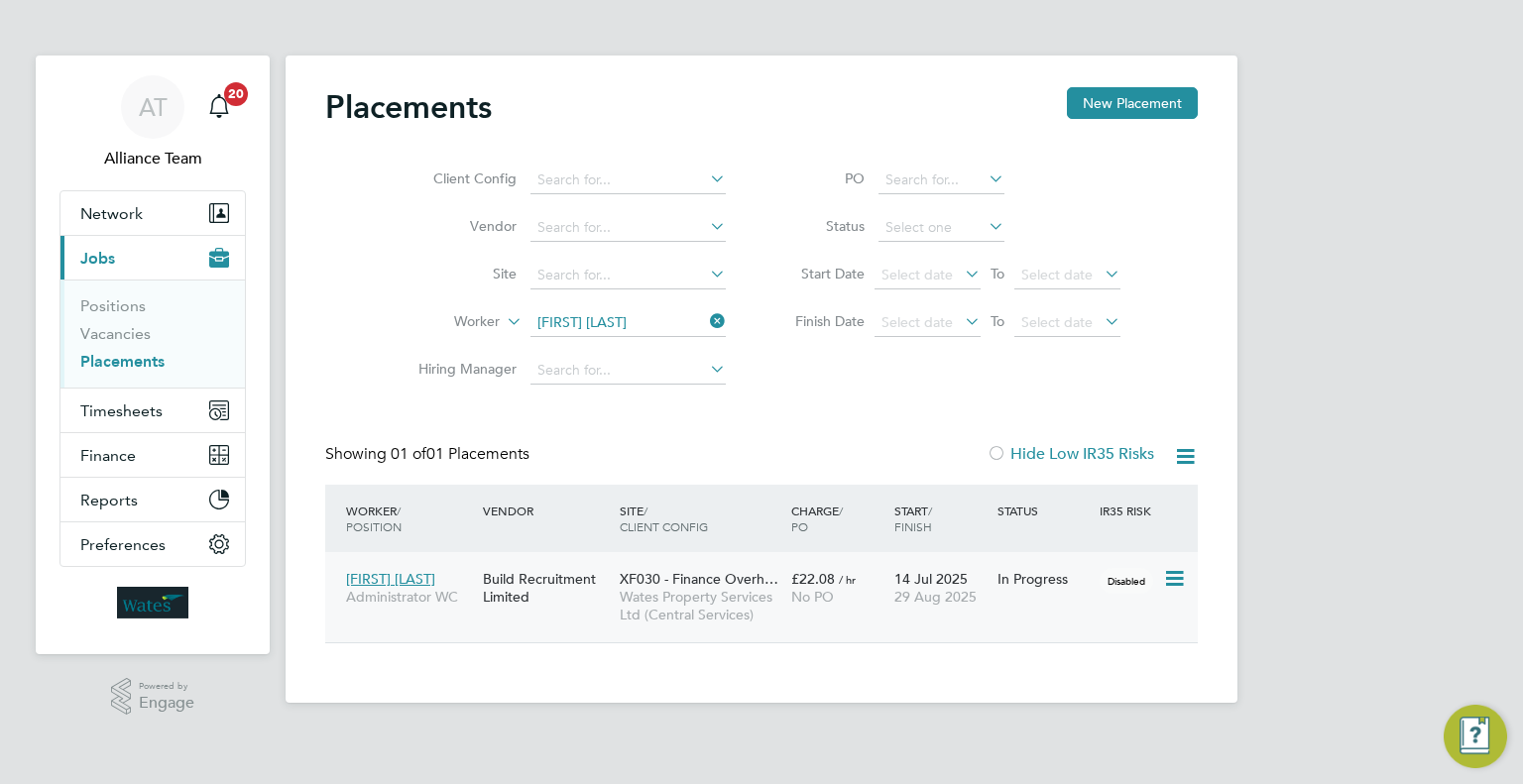 click on "£22.08   / hr No PO" 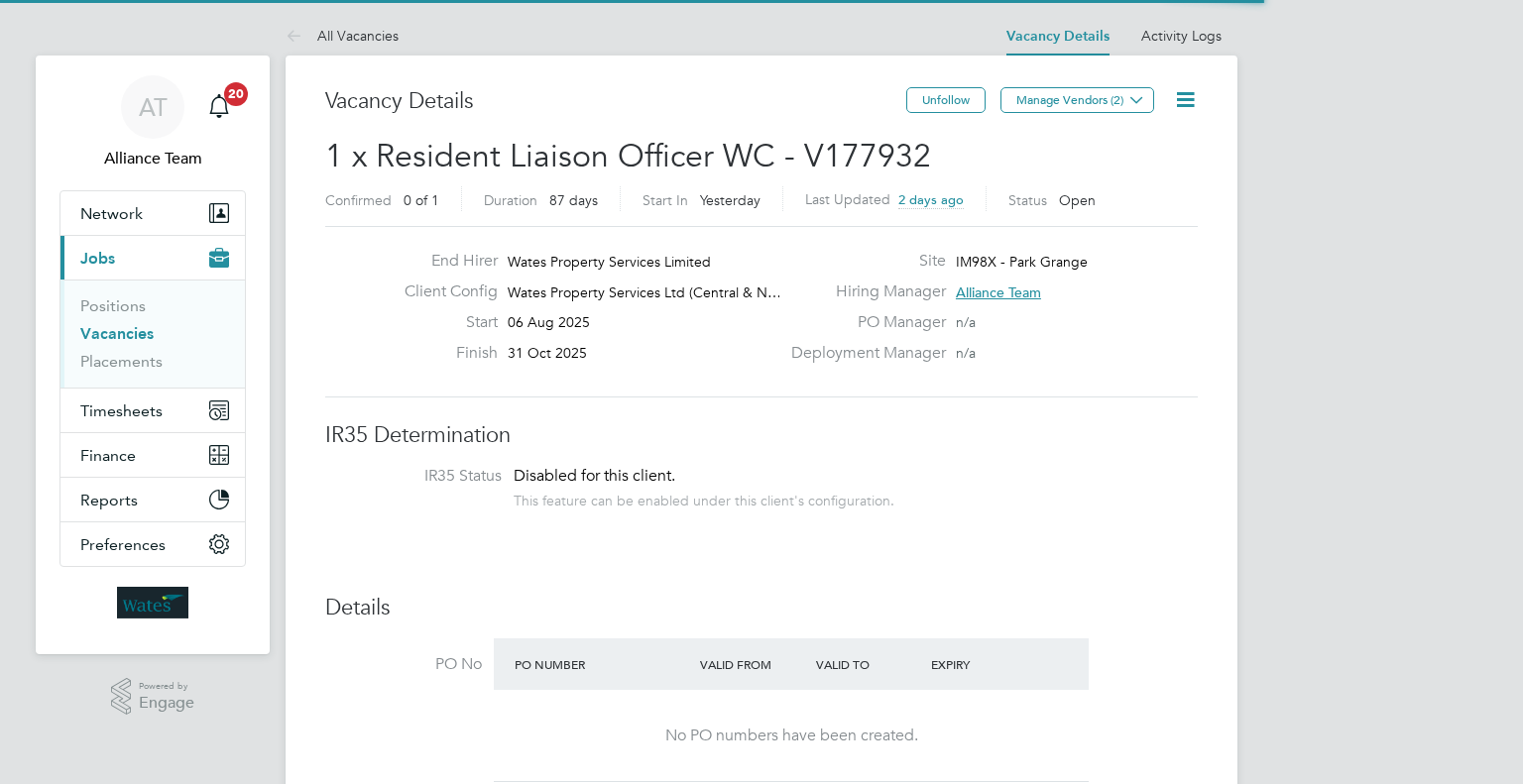 scroll, scrollTop: 630, scrollLeft: 0, axis: vertical 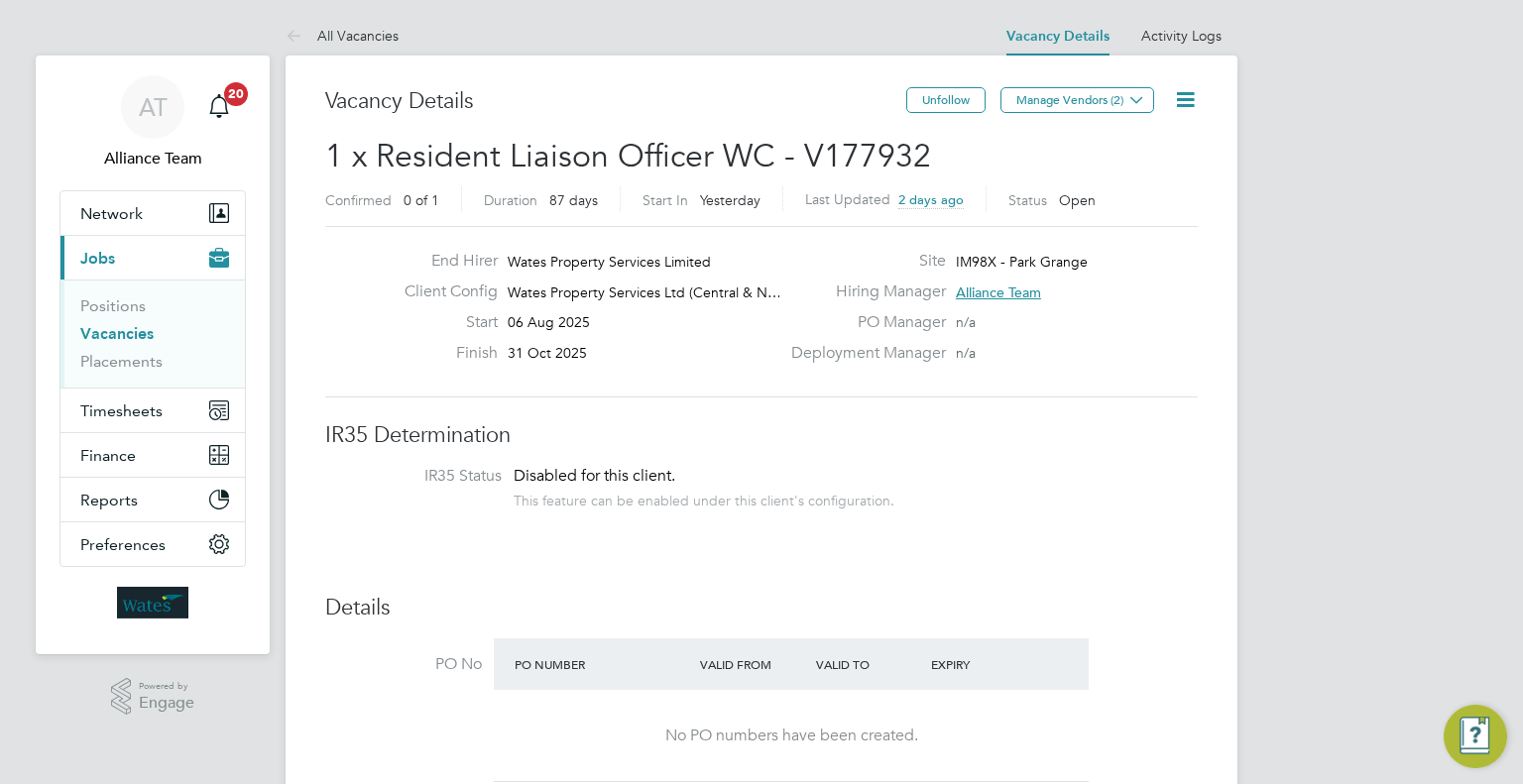 click on "PO No PO Number Valid From Valid To Expiry No PO numbers have been created." 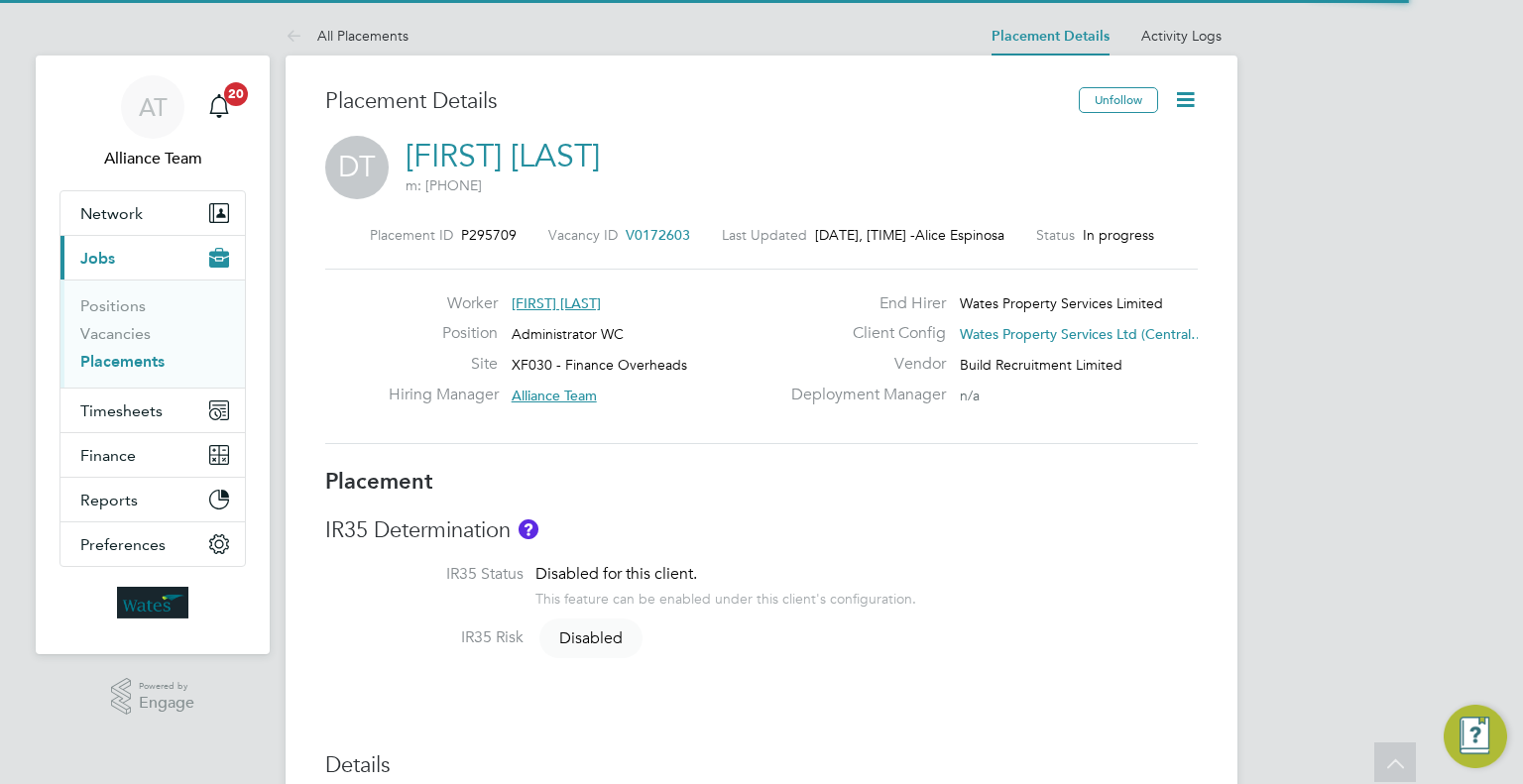 scroll, scrollTop: 801, scrollLeft: 0, axis: vertical 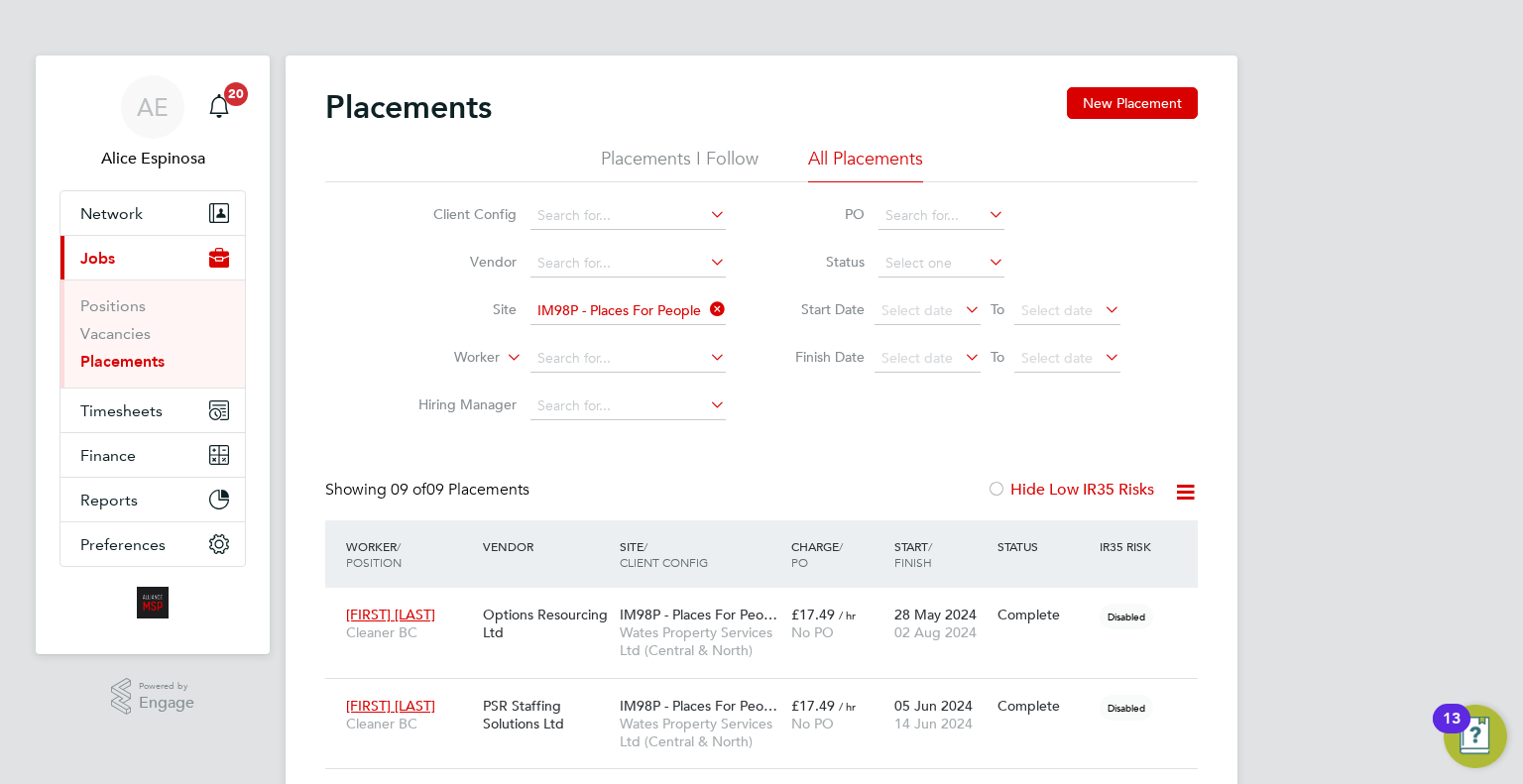 drag, startPoint x: 722, startPoint y: 304, endPoint x: 631, endPoint y: 344, distance: 99.40322 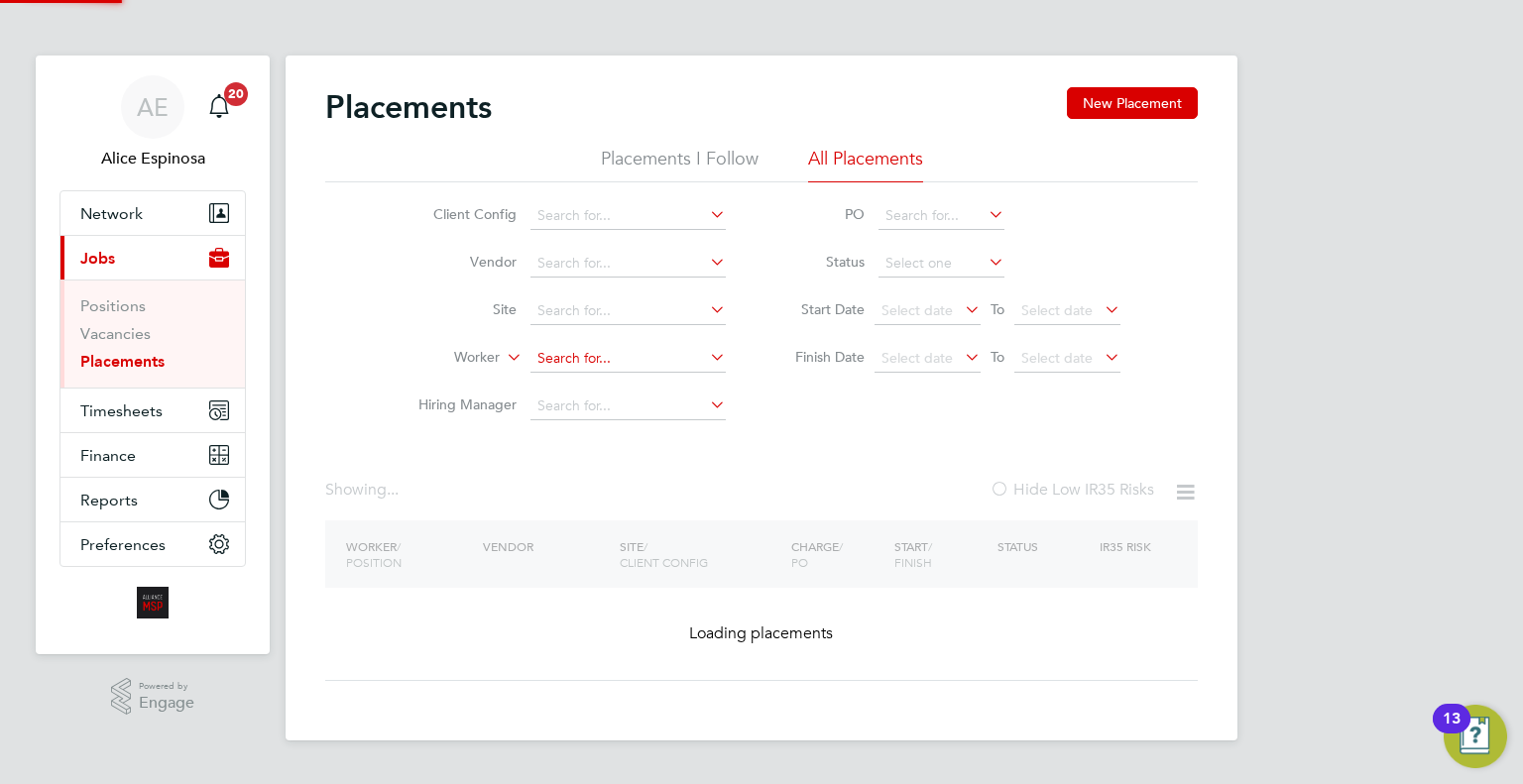 click 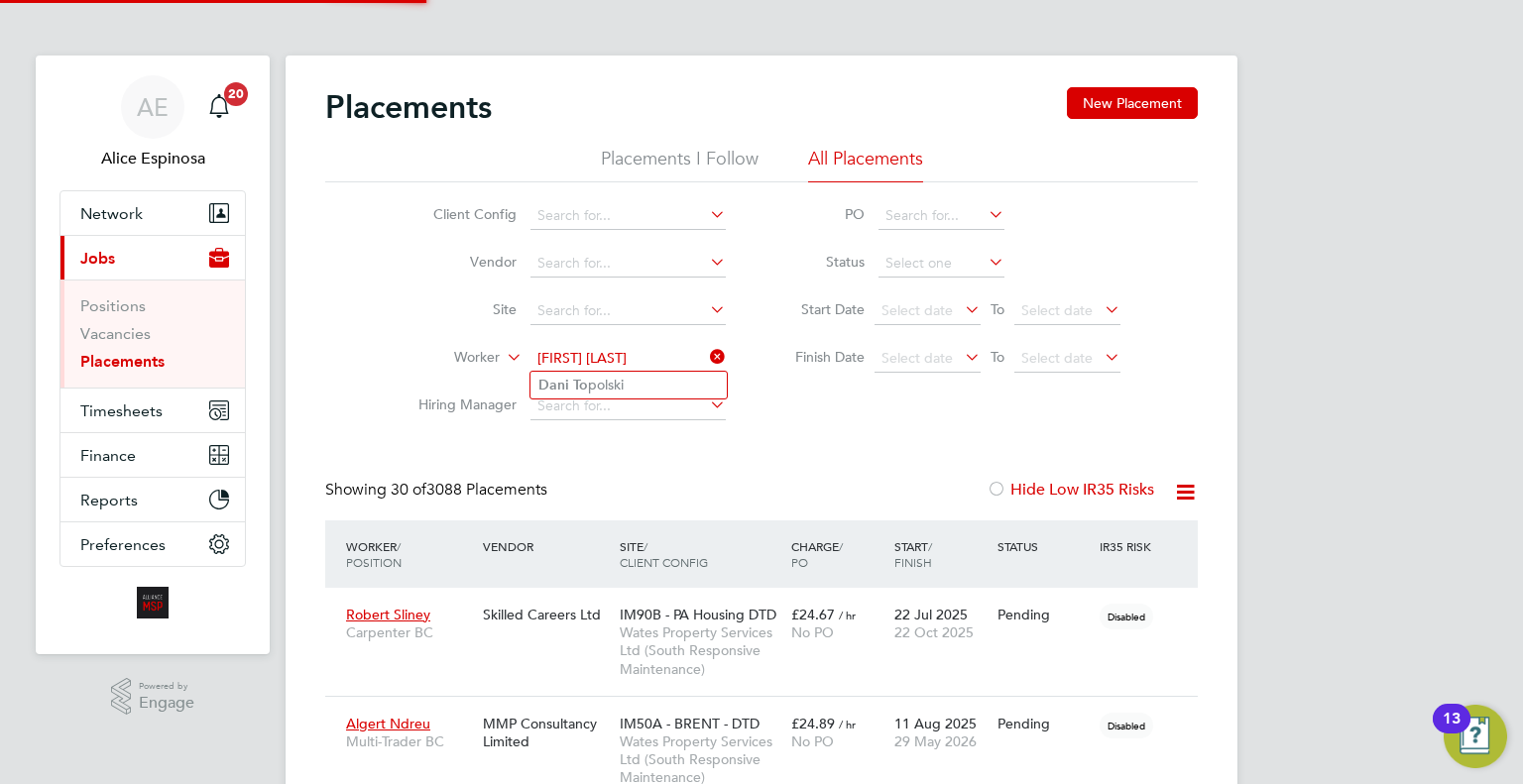 click on "Dani   To polski" 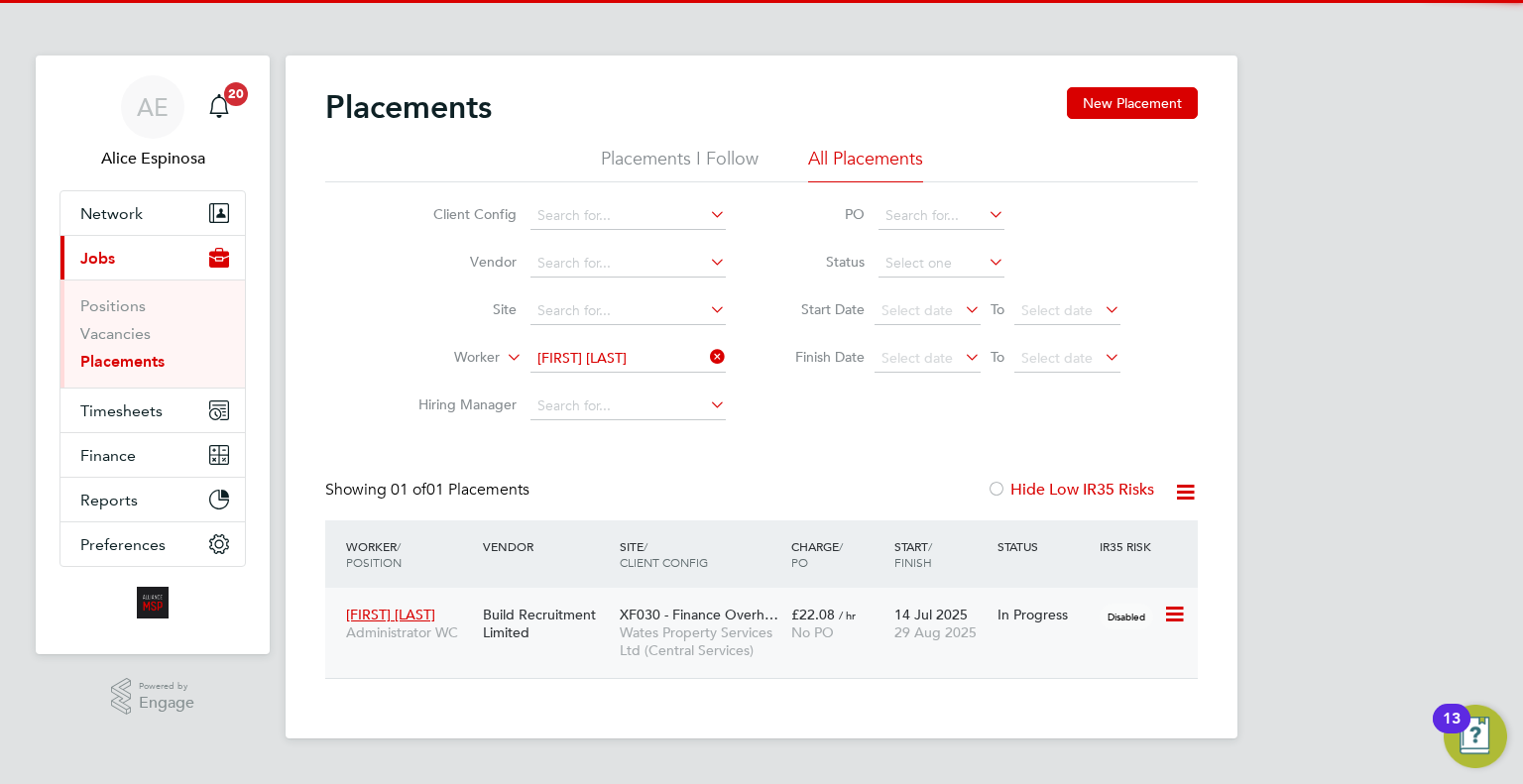 click on "£22.08   / hr No PO" 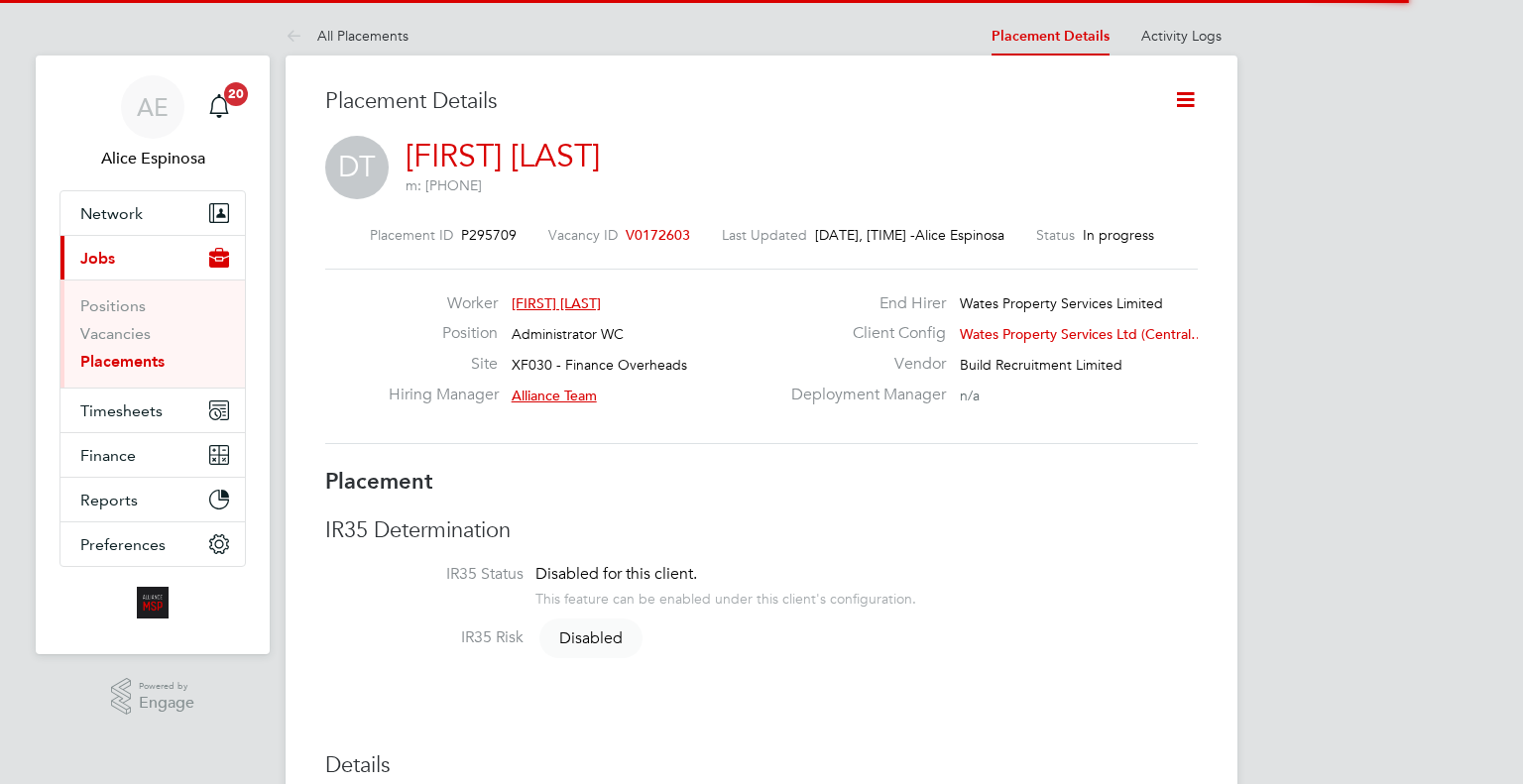 scroll, scrollTop: 603, scrollLeft: 0, axis: vertical 